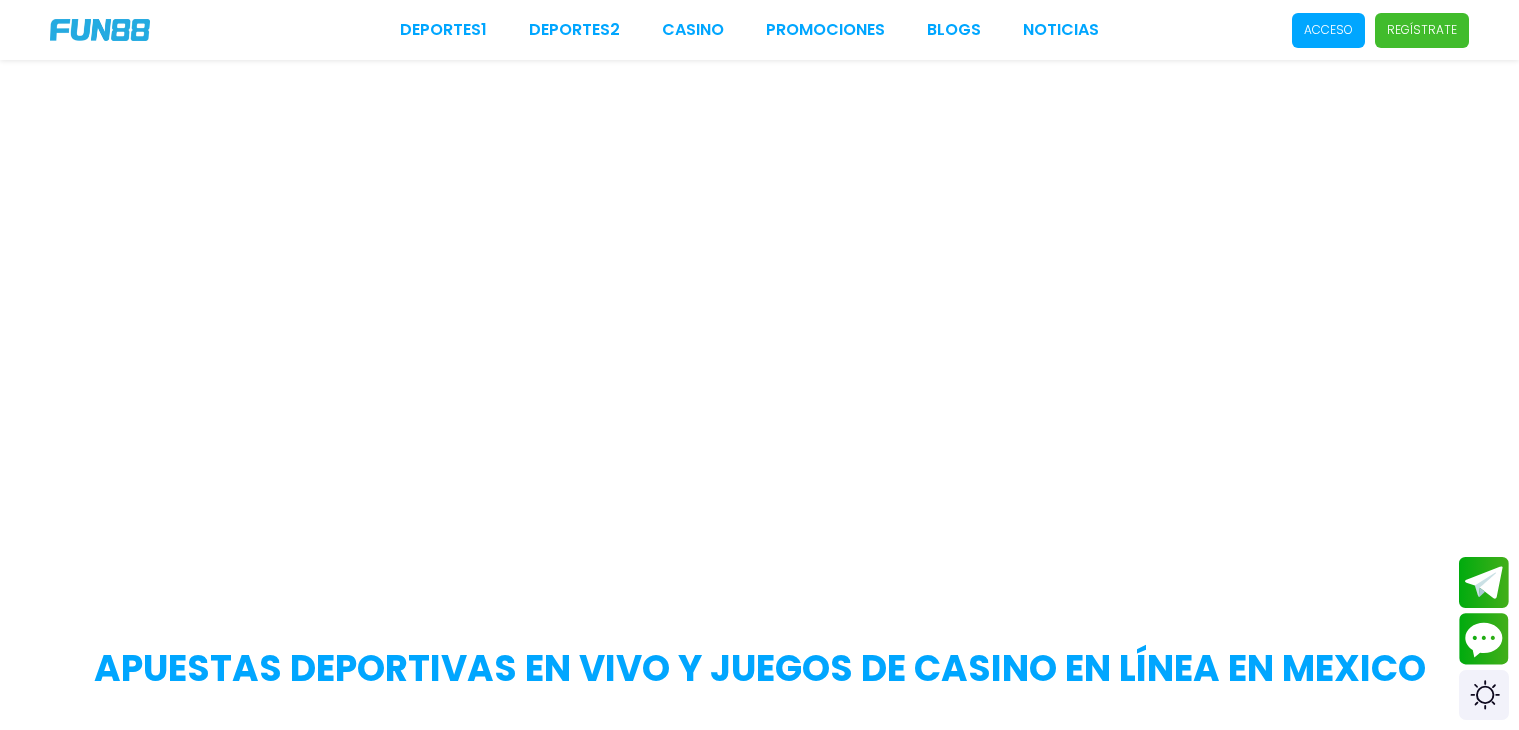 scroll, scrollTop: 0, scrollLeft: 0, axis: both 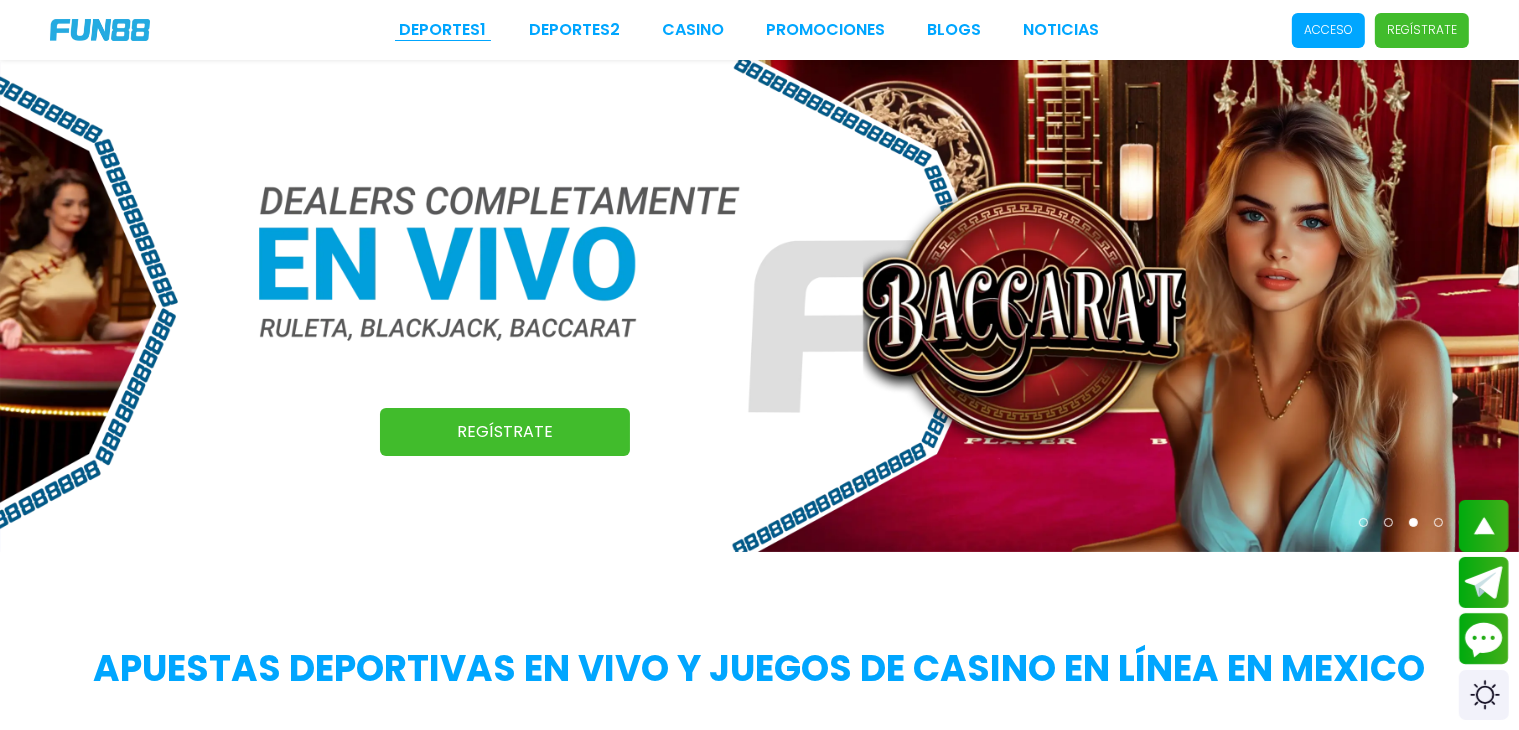 click on "Deportes  1" at bounding box center (443, 30) 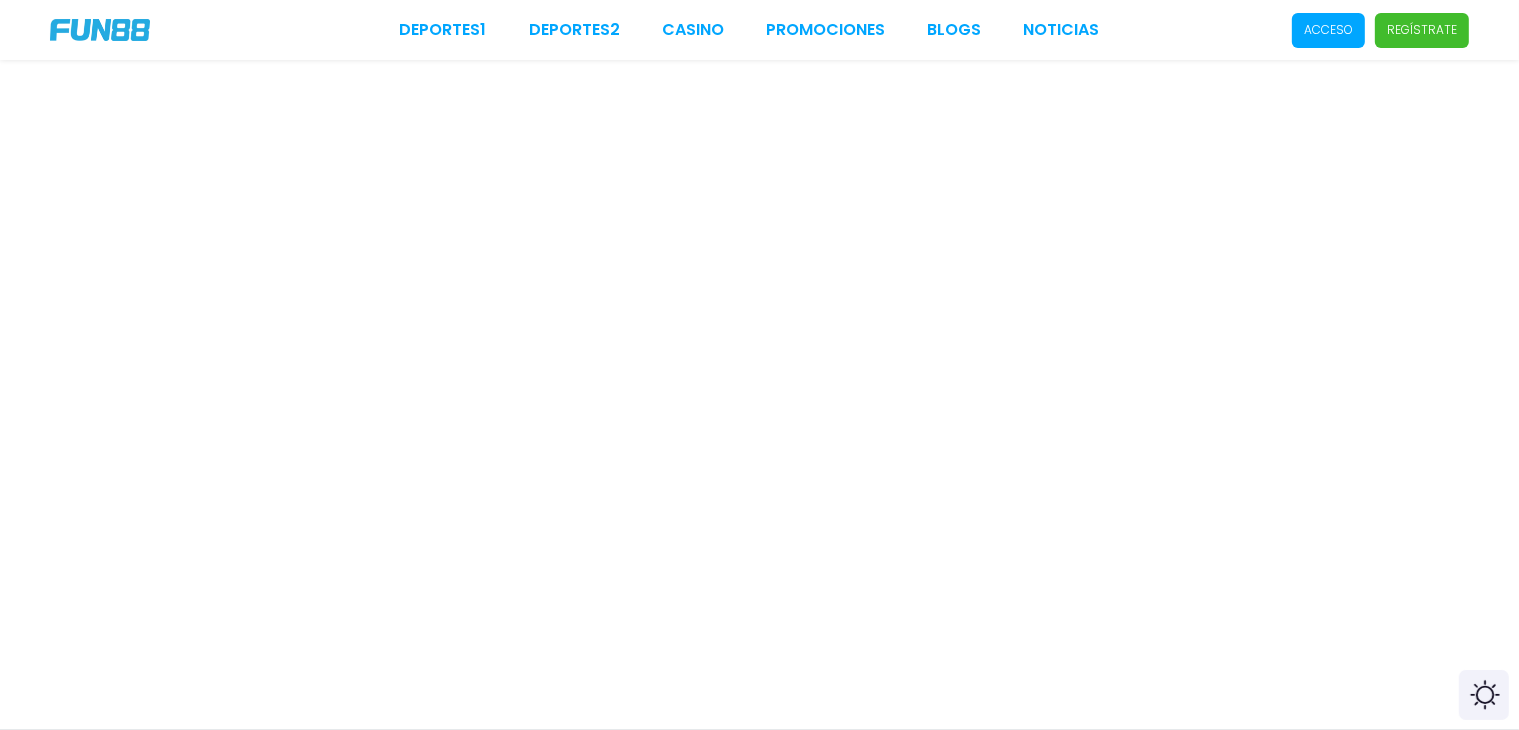 click on "Regístrate" at bounding box center (1422, 30) 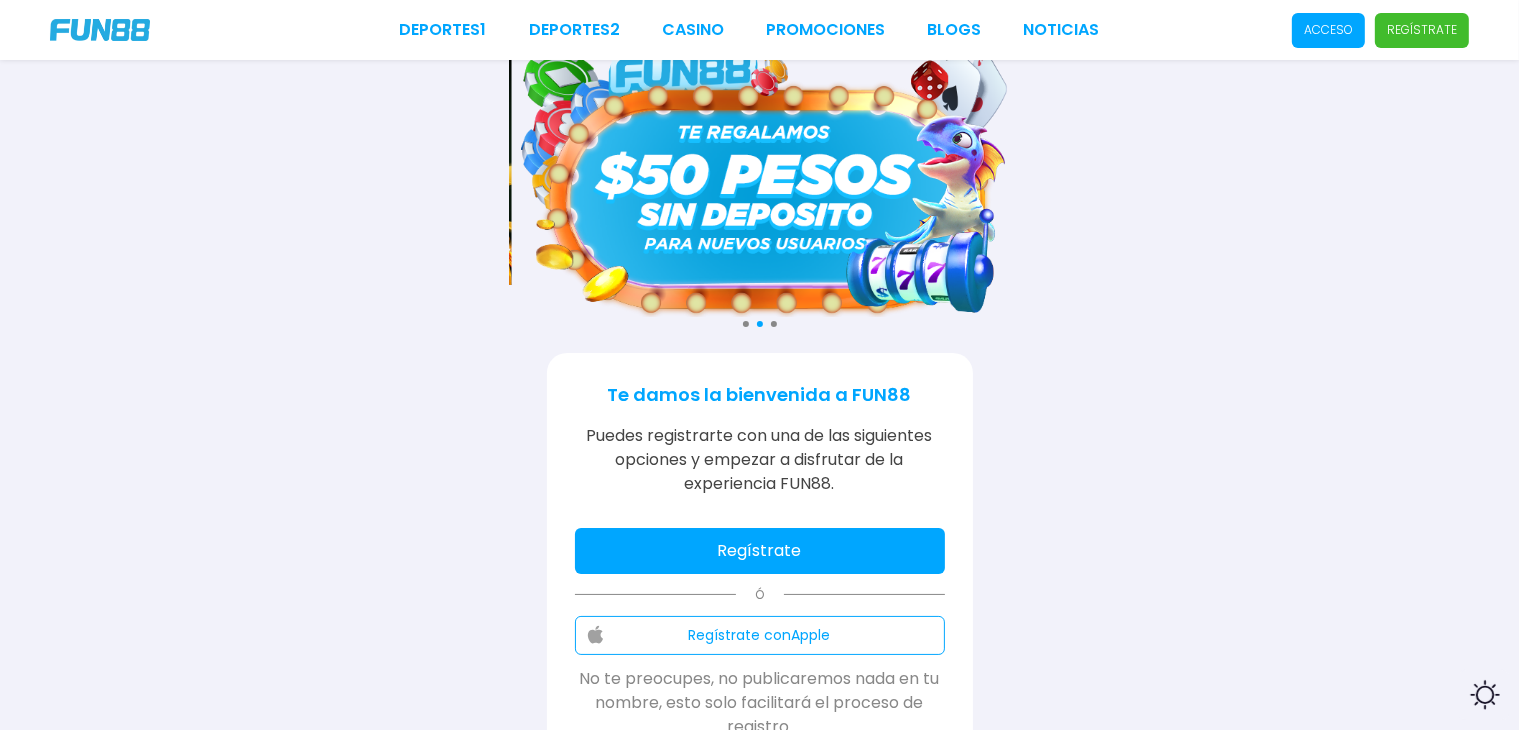 scroll, scrollTop: 0, scrollLeft: 0, axis: both 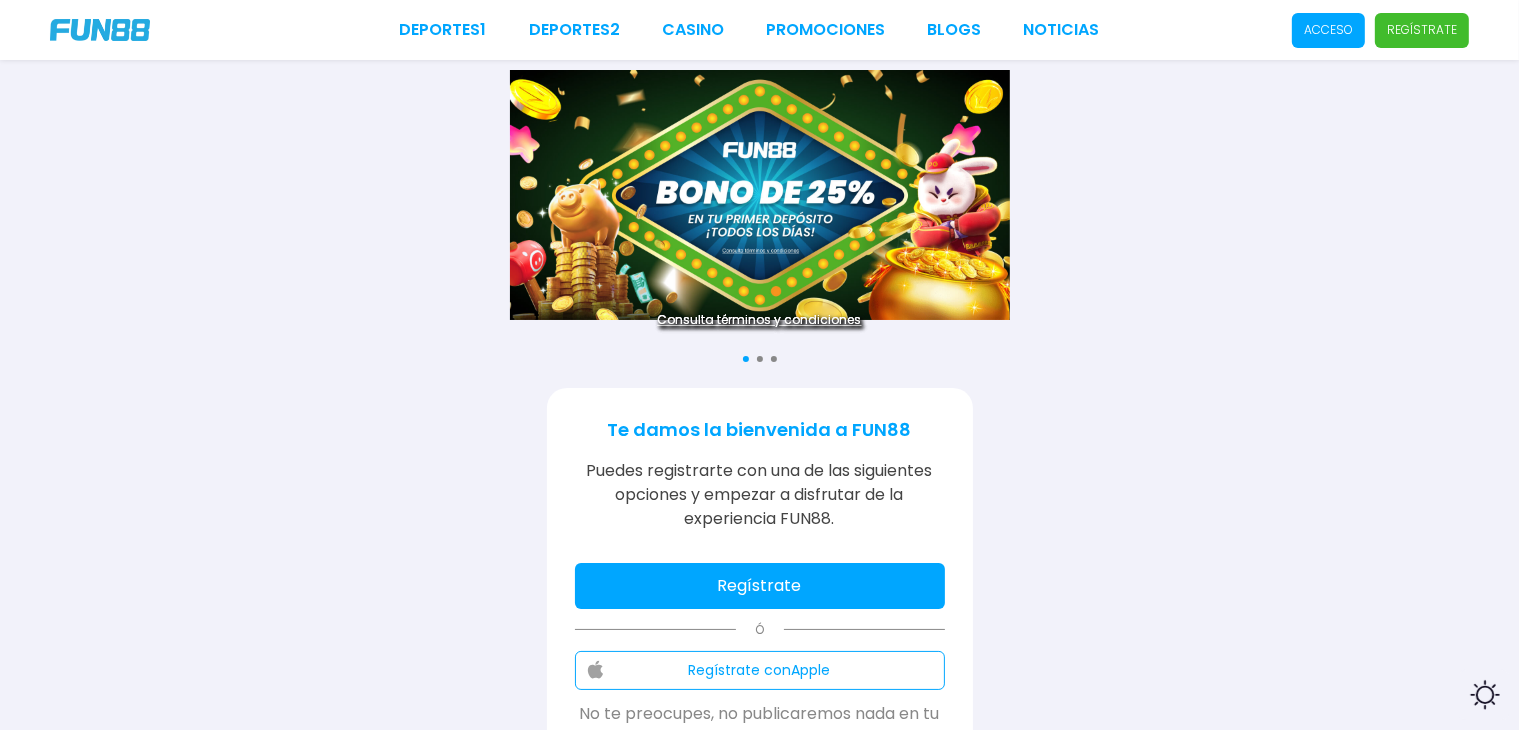 click on "Regístrate" at bounding box center [760, 586] 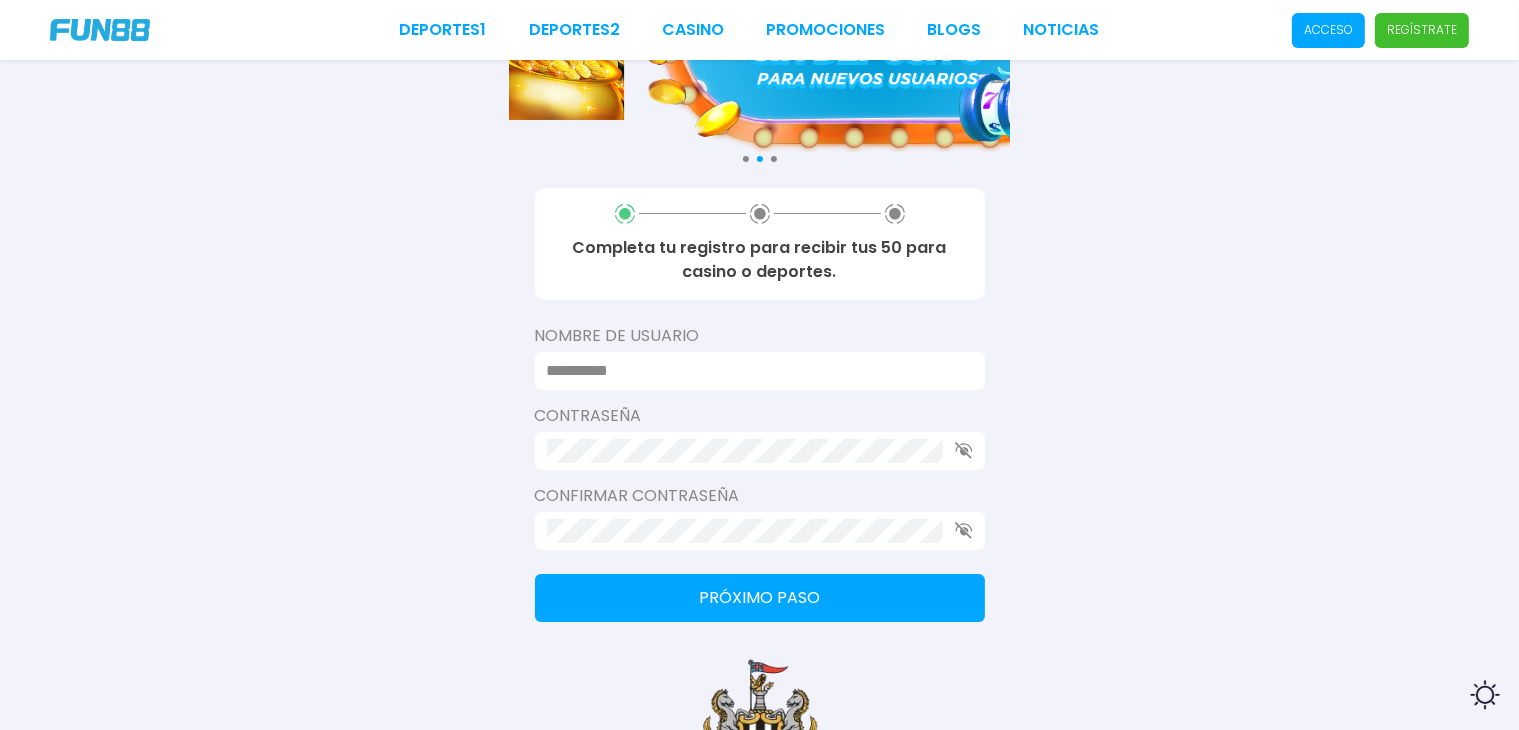scroll, scrollTop: 300, scrollLeft: 0, axis: vertical 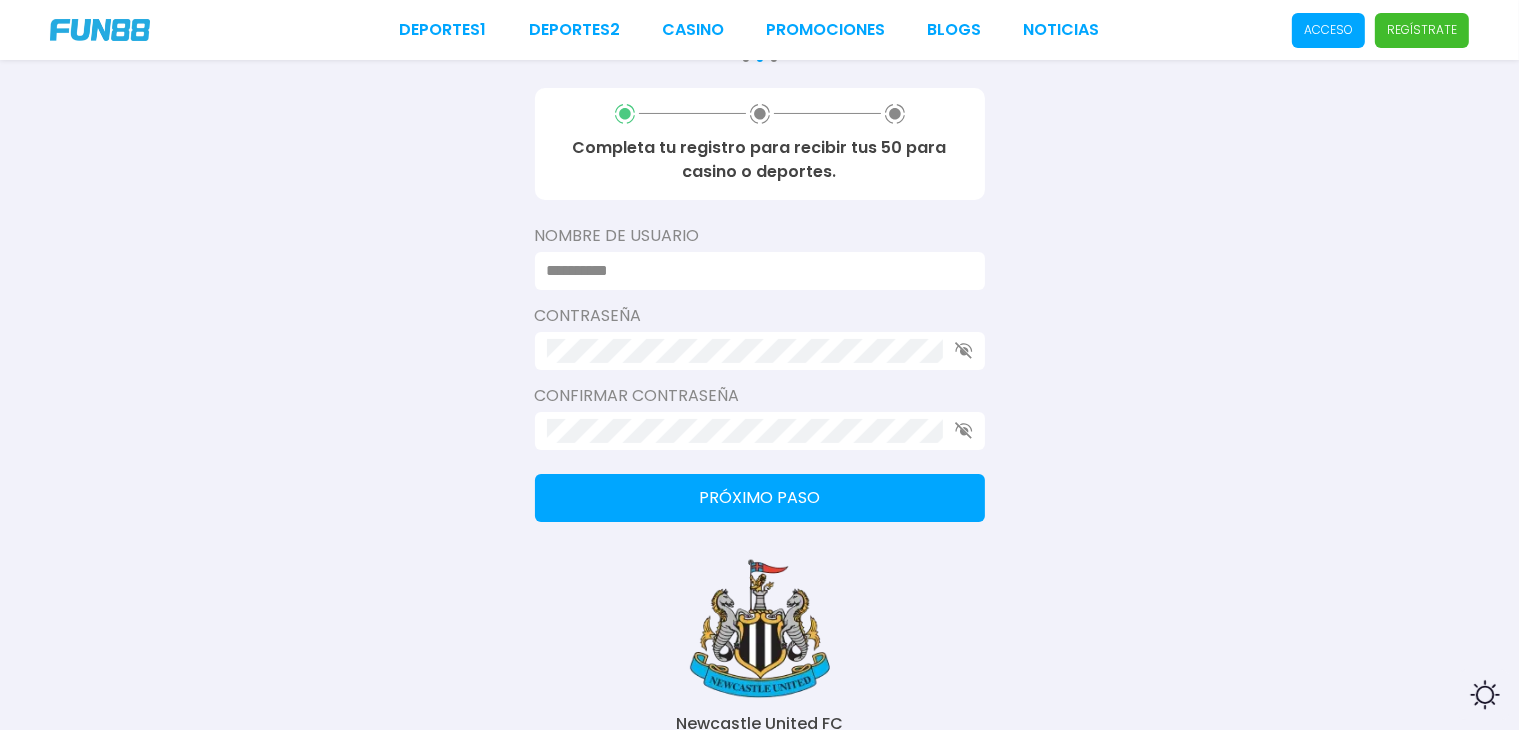 click at bounding box center [754, 271] 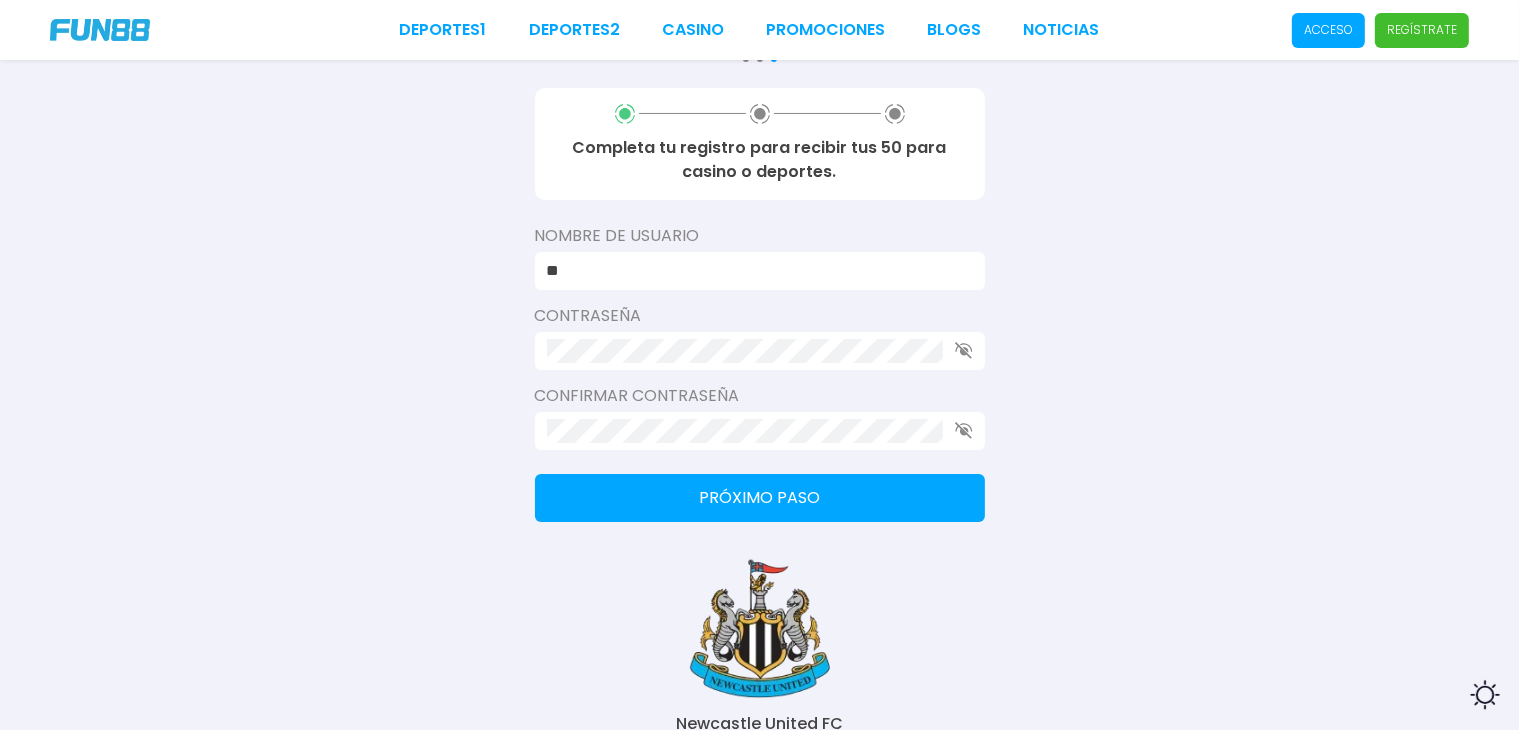 type on "*" 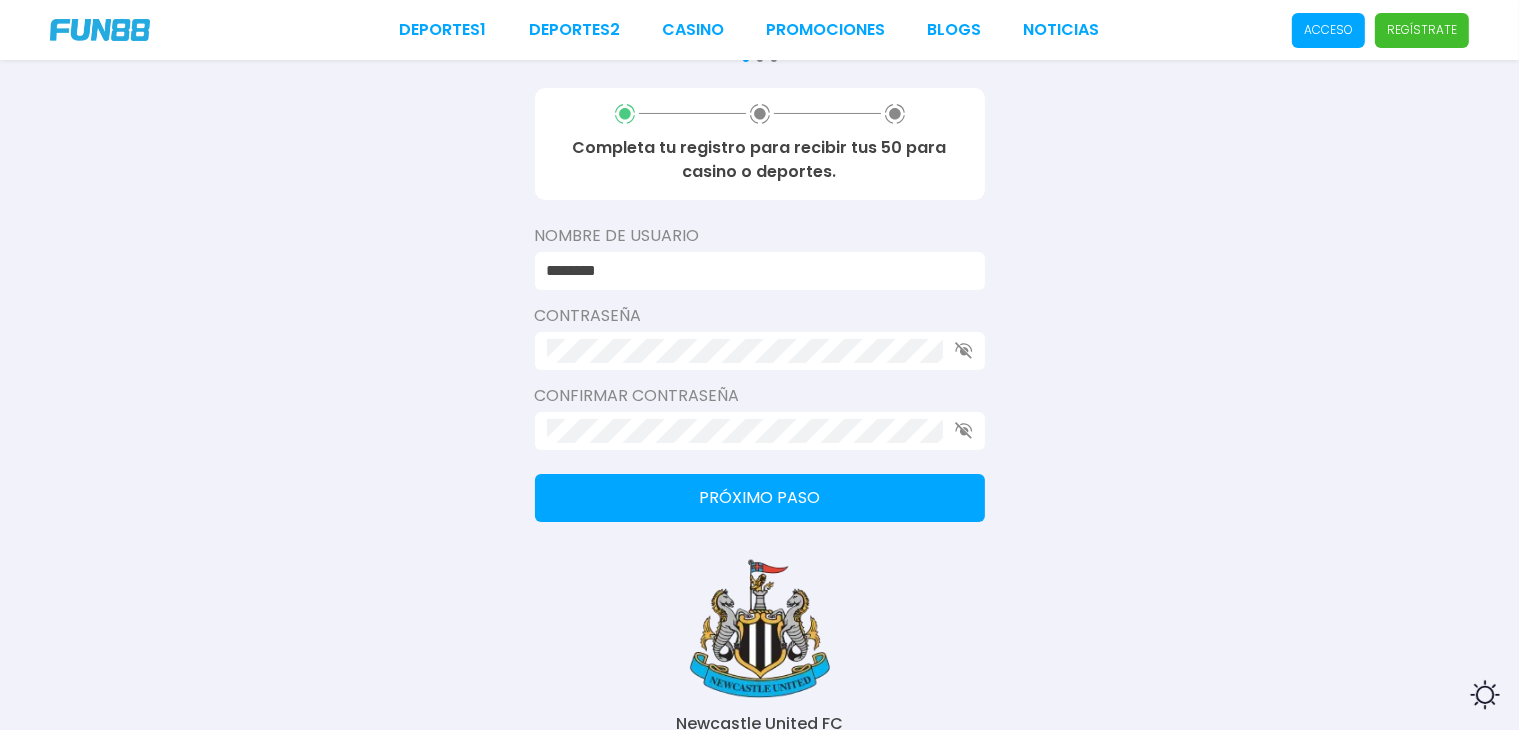 type on "********" 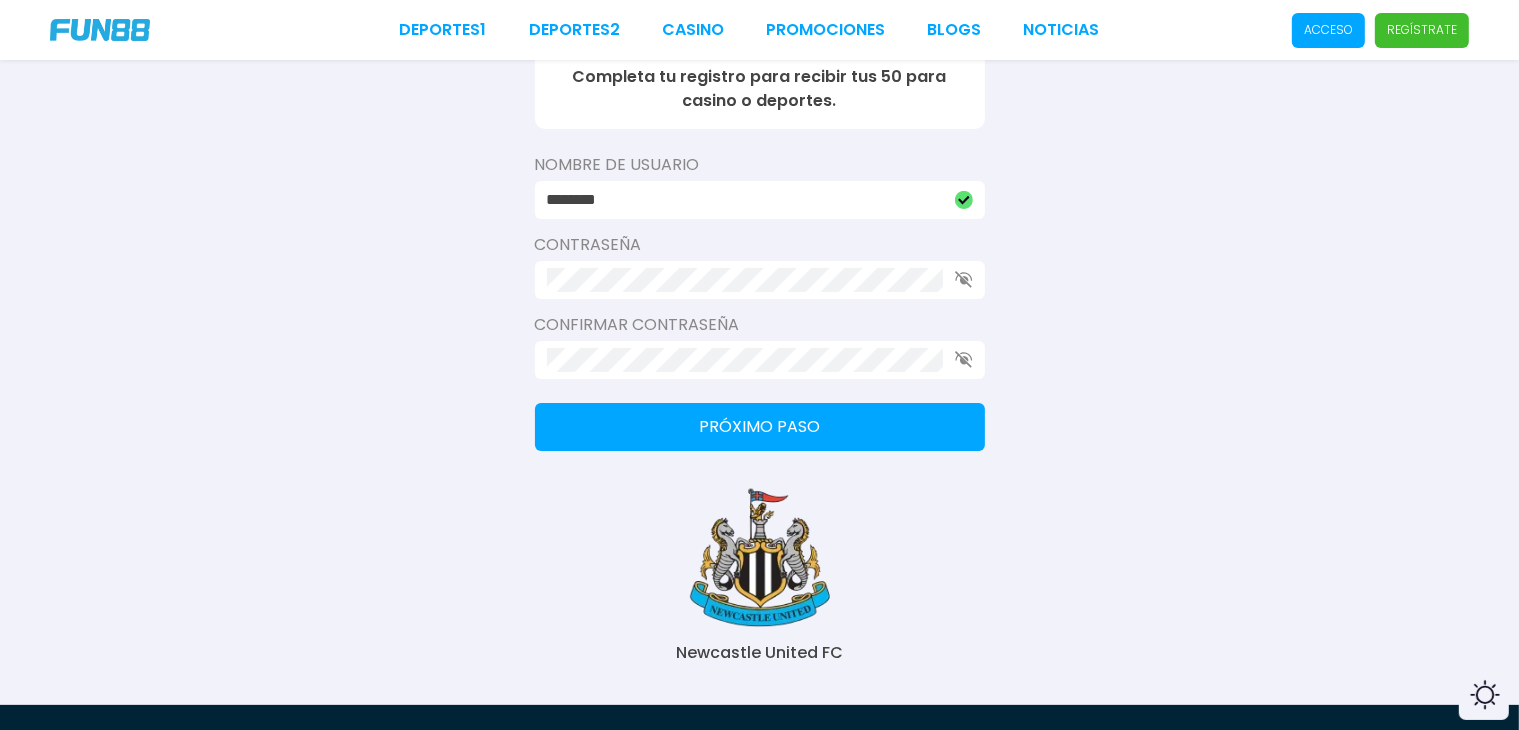 scroll, scrollTop: 400, scrollLeft: 0, axis: vertical 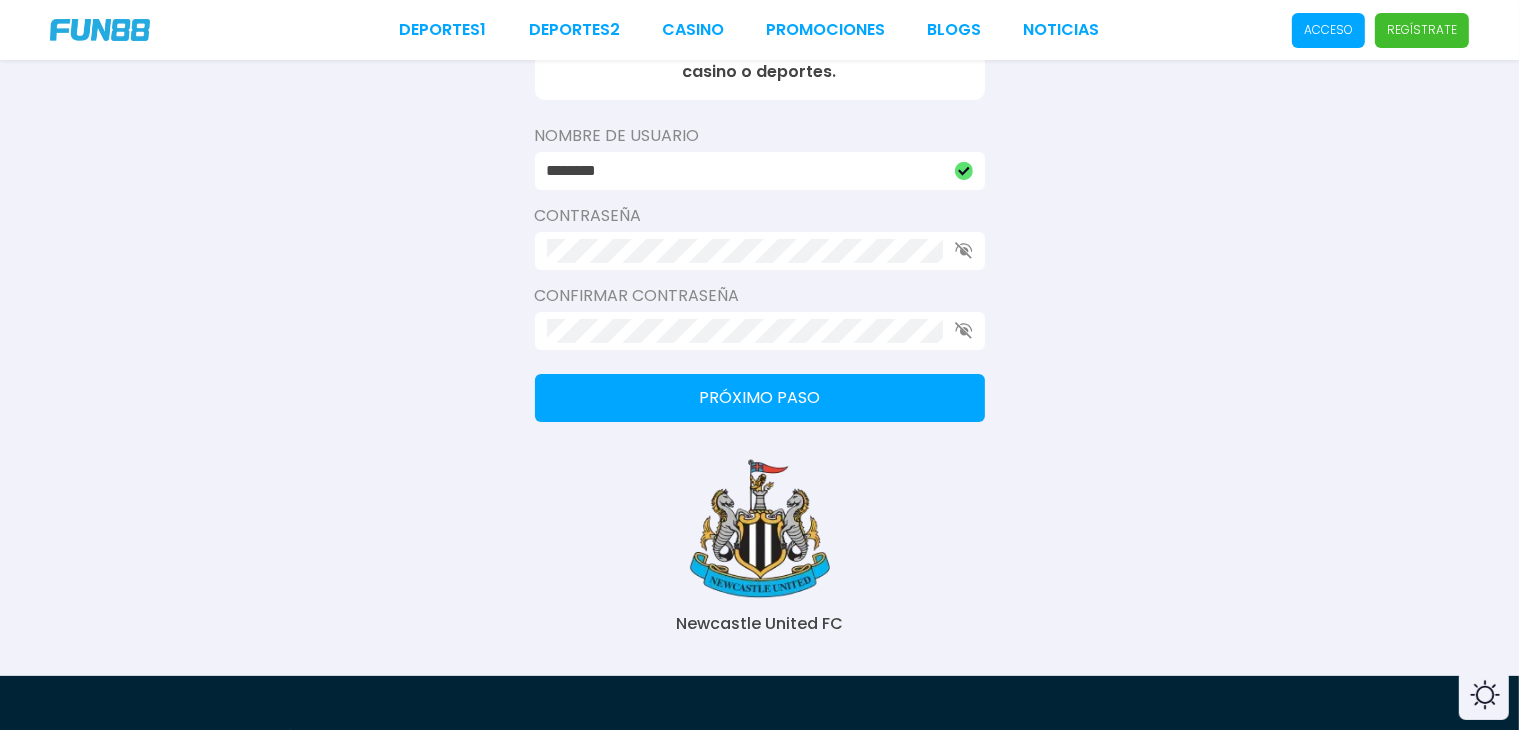 click on "Próximo paso" at bounding box center [760, 398] 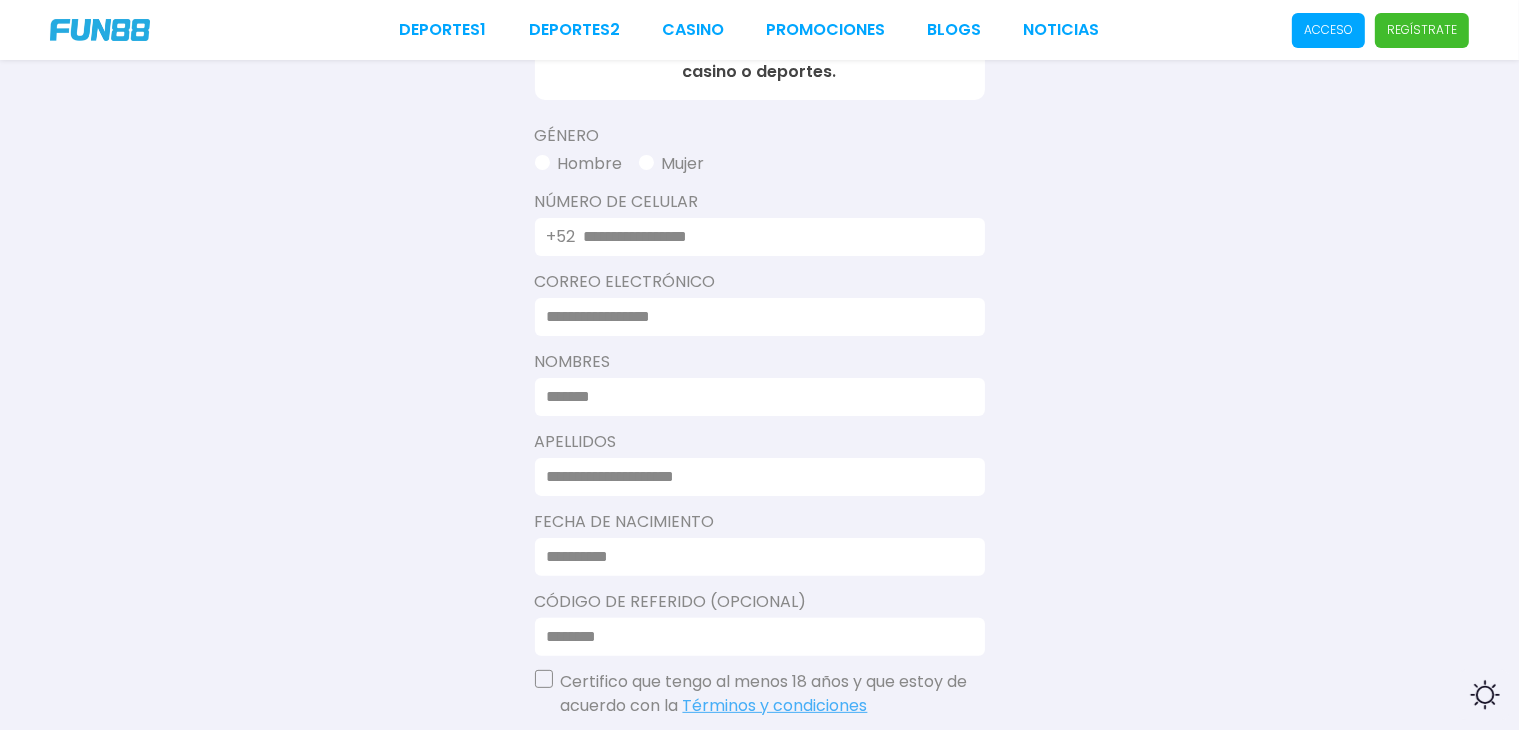 click at bounding box center (772, 237) 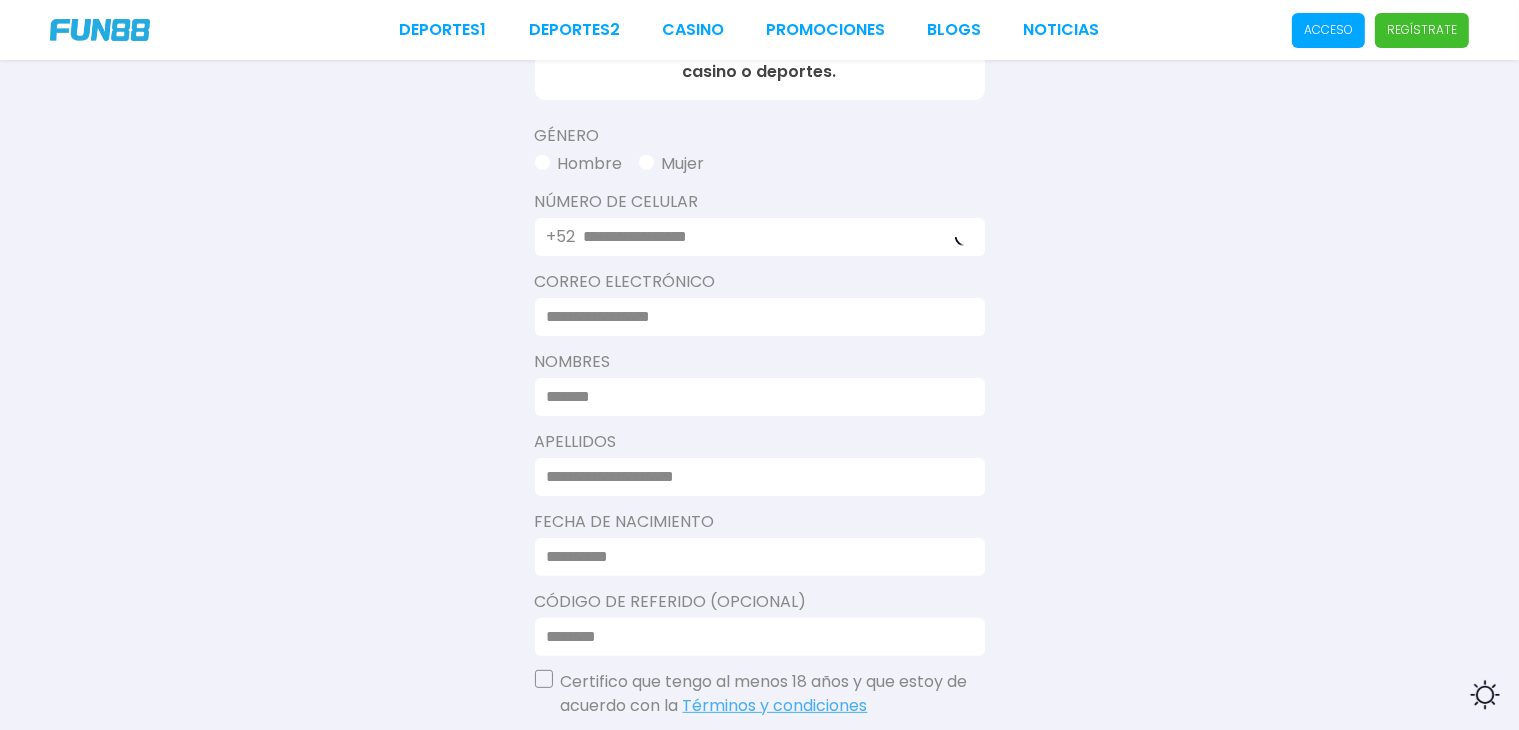 click at bounding box center [754, 317] 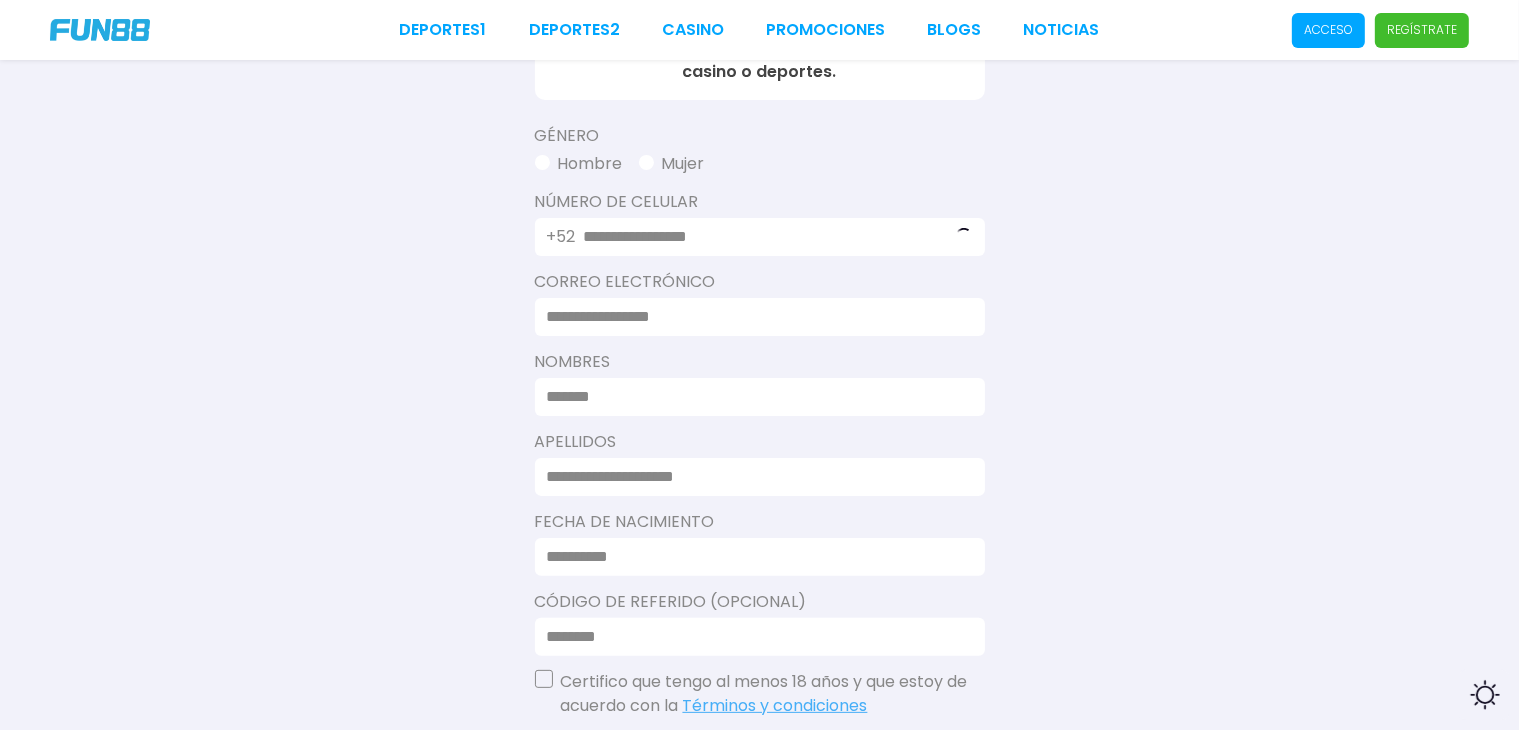 type on "**********" 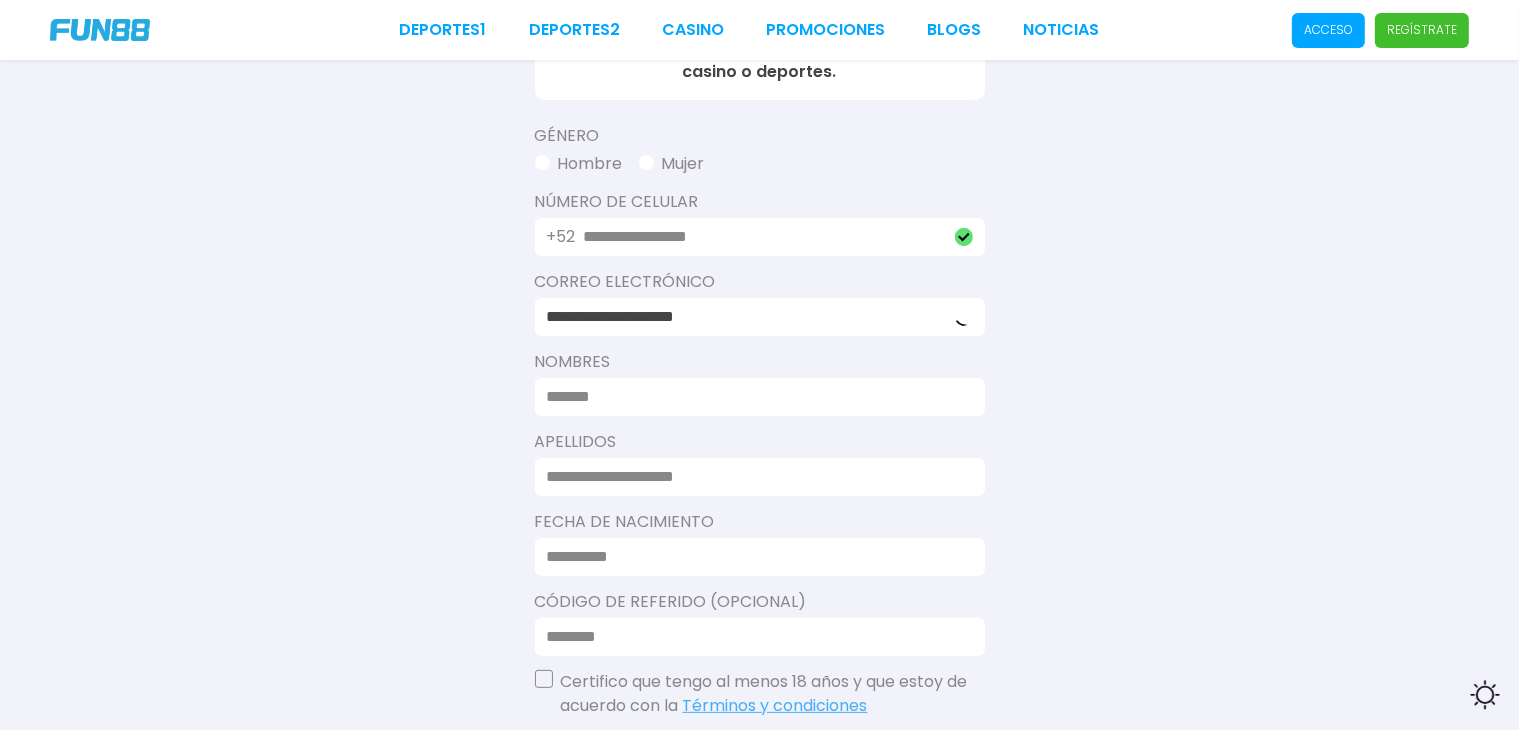click at bounding box center (754, 397) 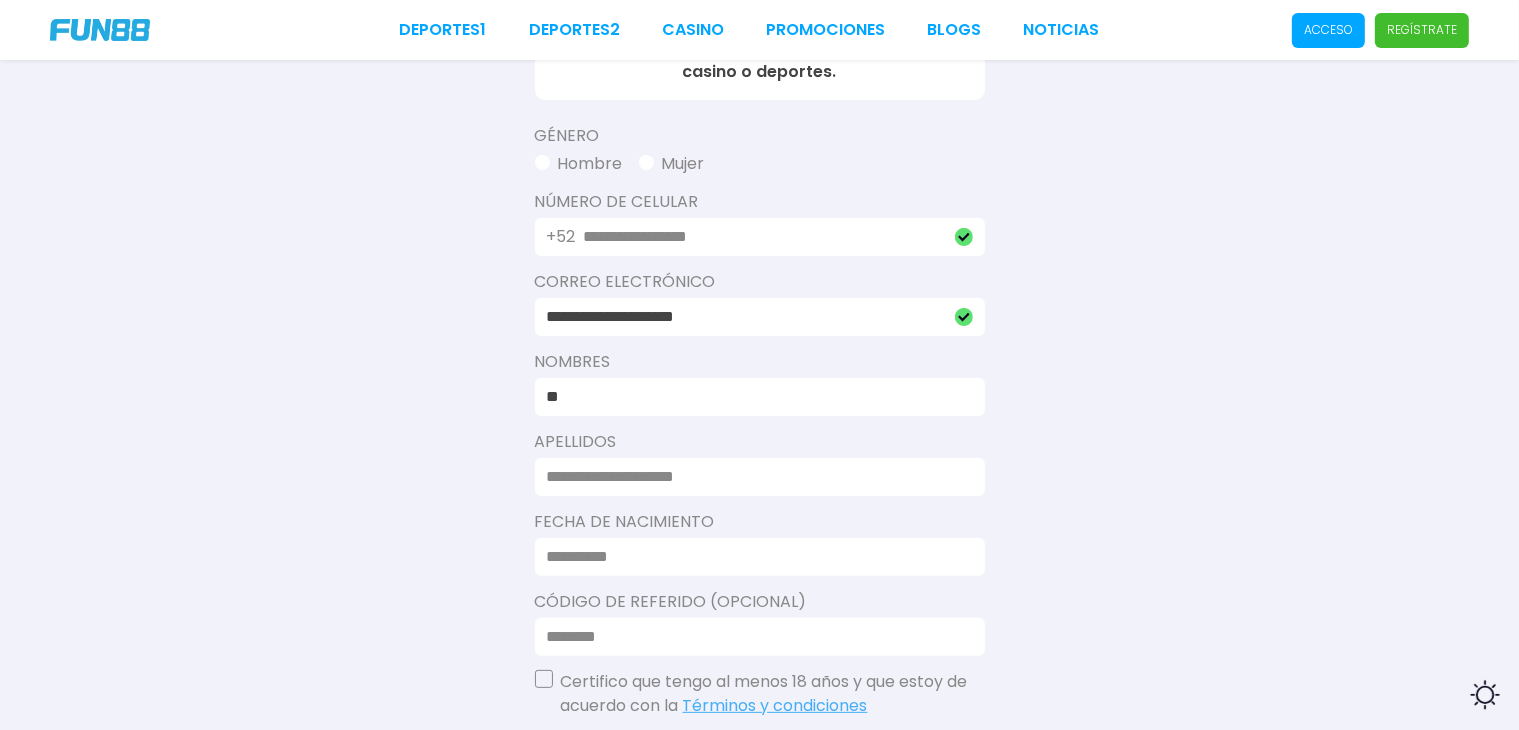 type on "*" 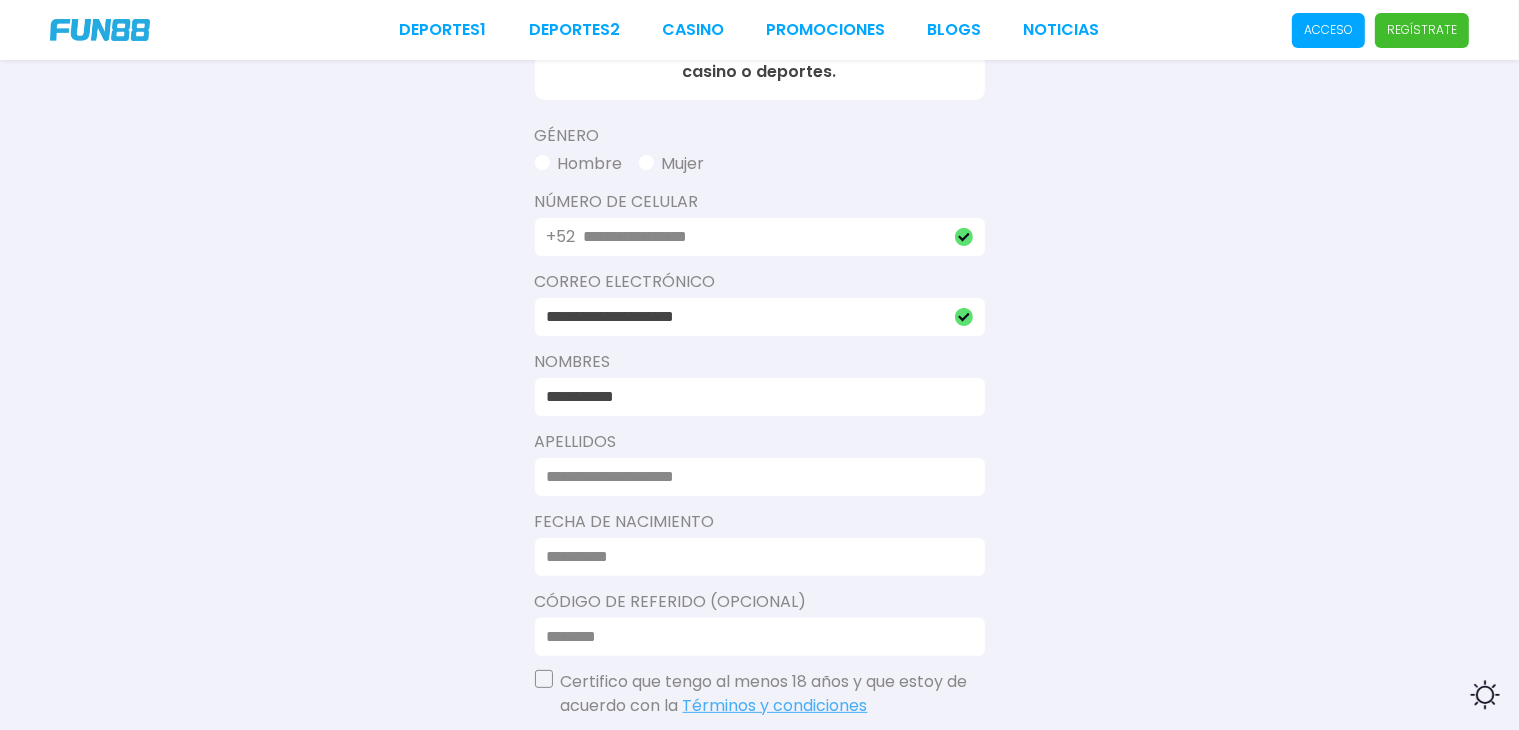 type on "**********" 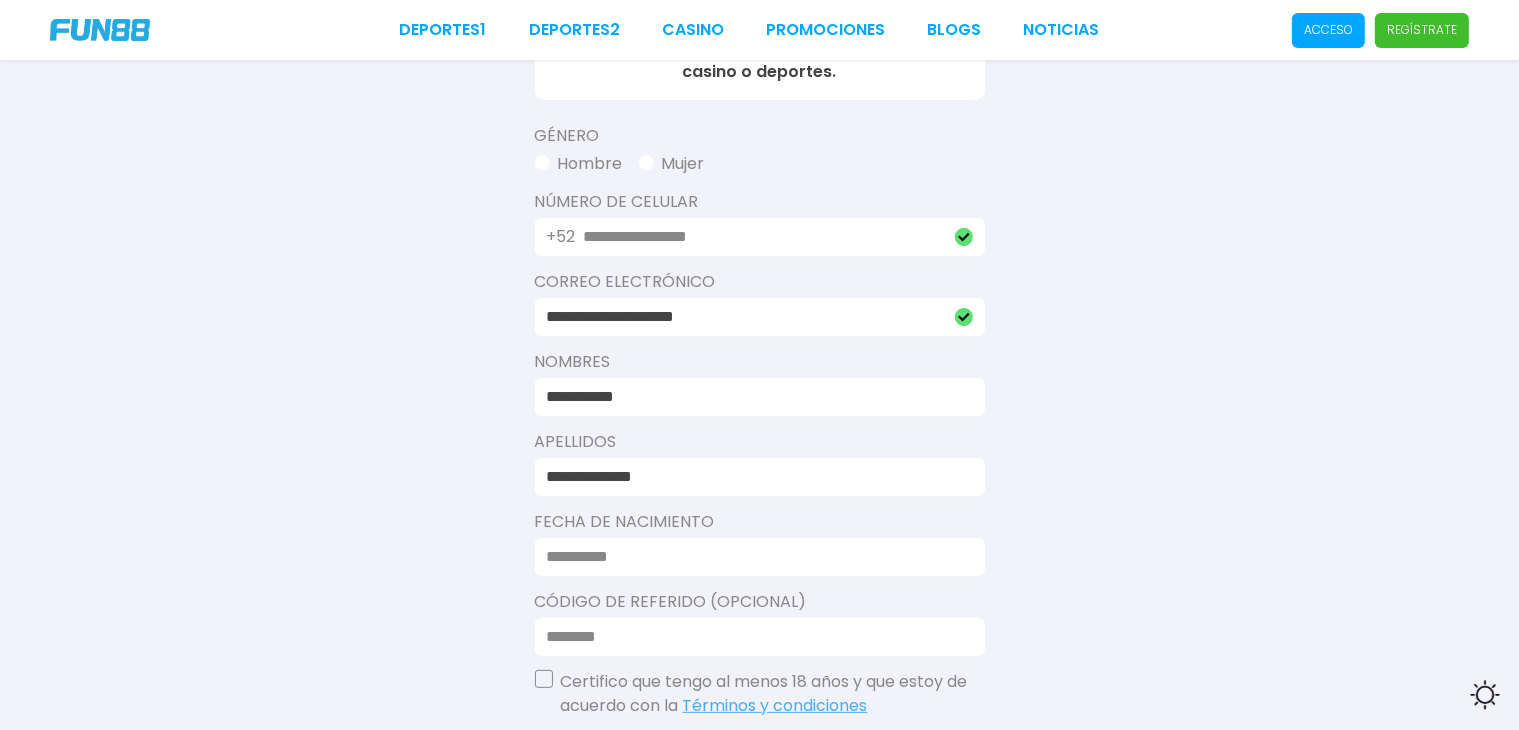 type on "**********" 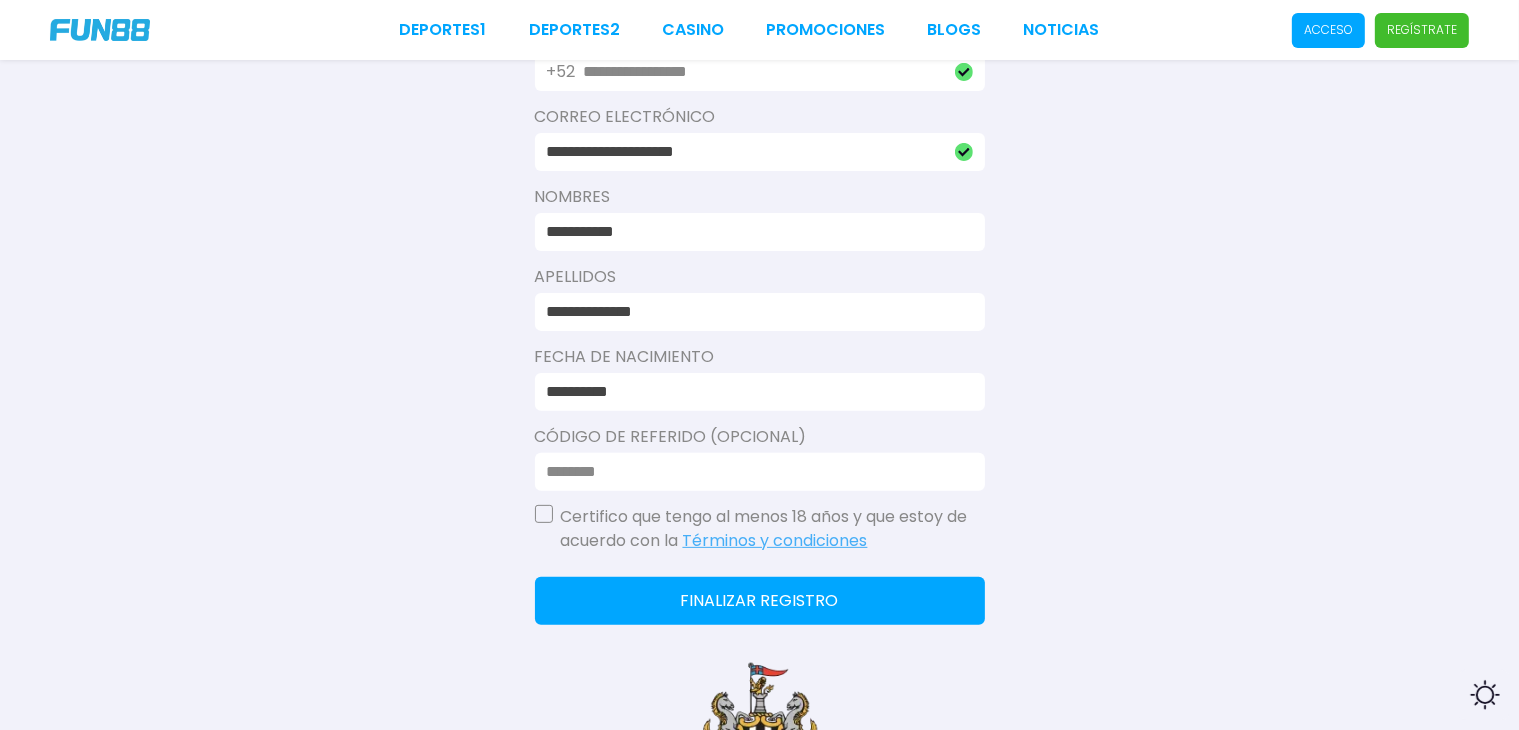 scroll, scrollTop: 600, scrollLeft: 0, axis: vertical 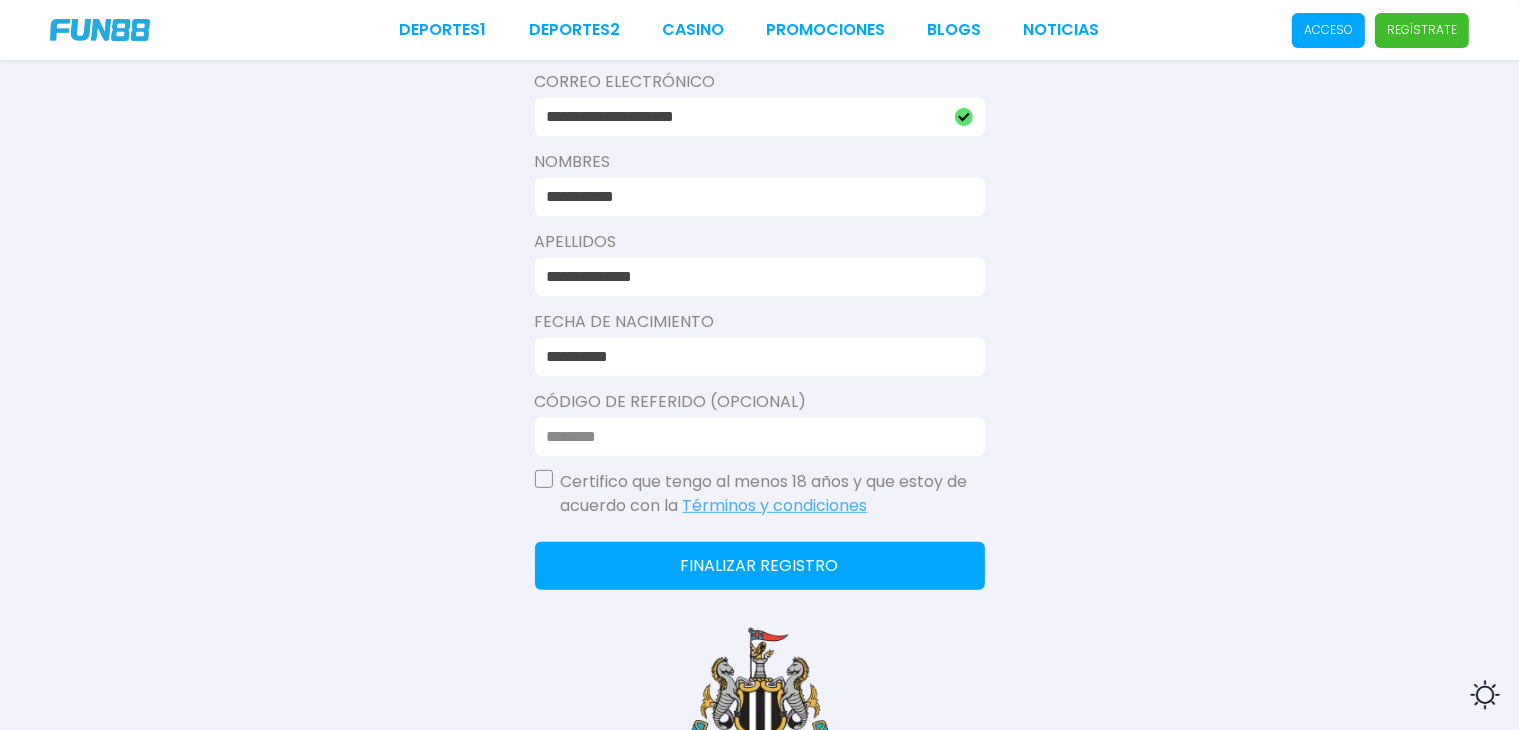 type on "**********" 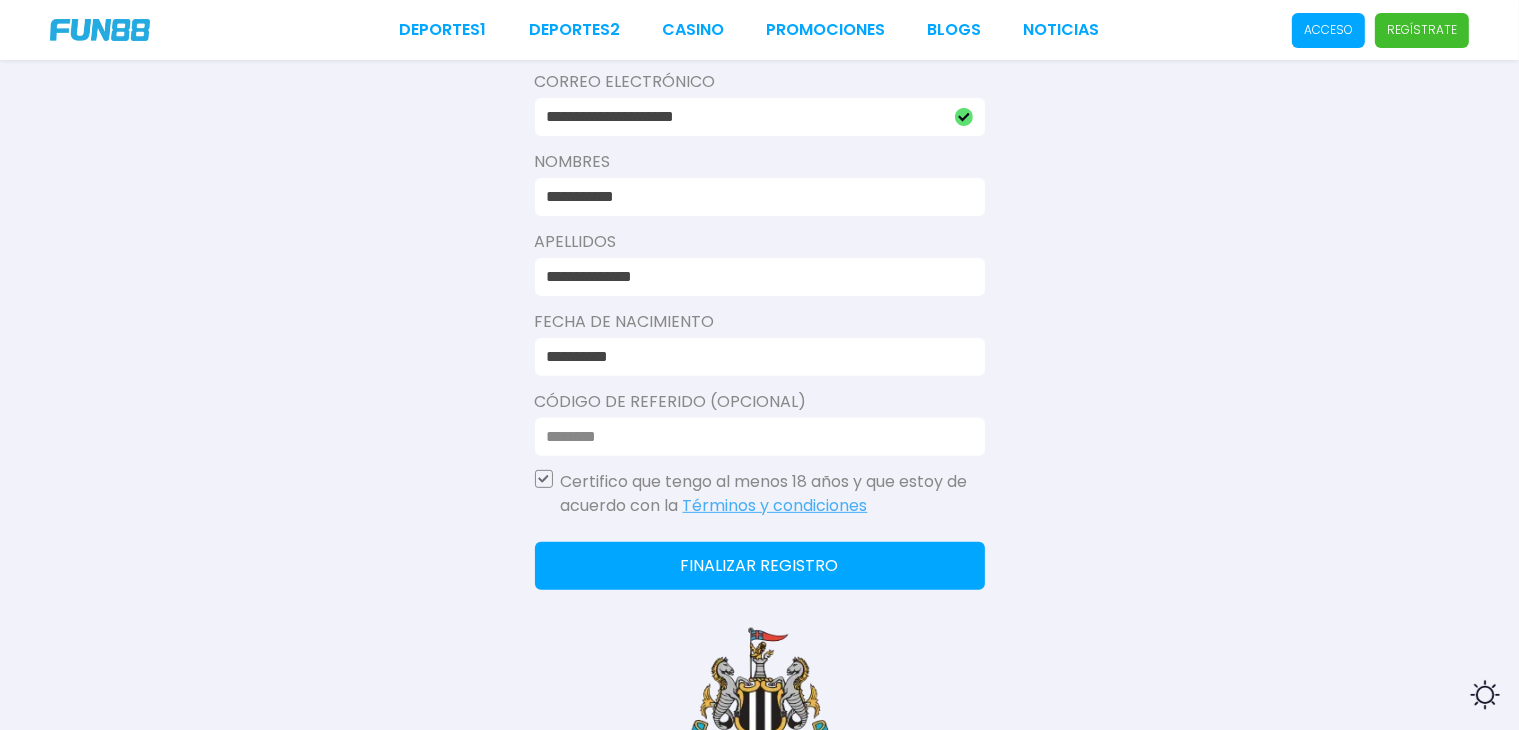 click on "Finalizar registro" 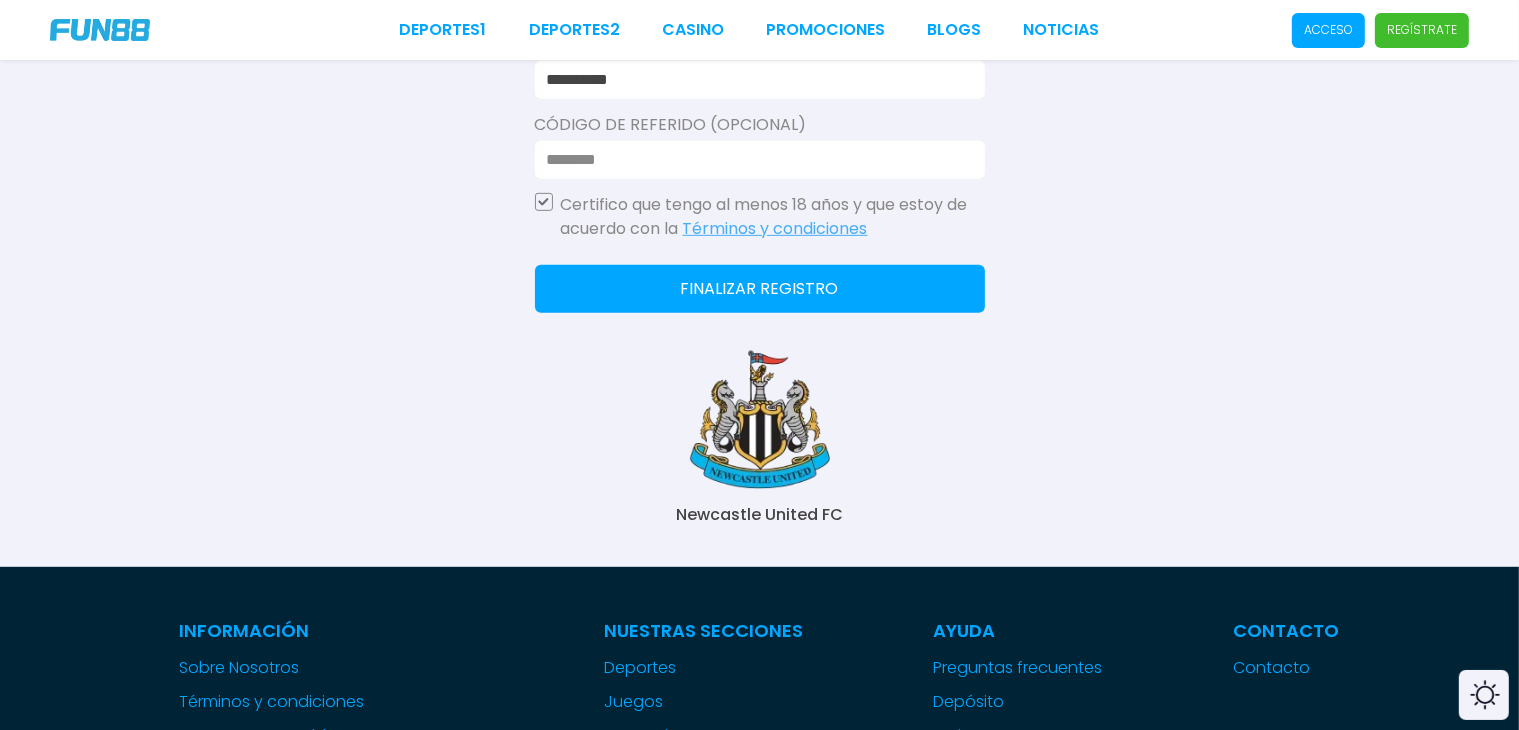 scroll, scrollTop: 938, scrollLeft: 0, axis: vertical 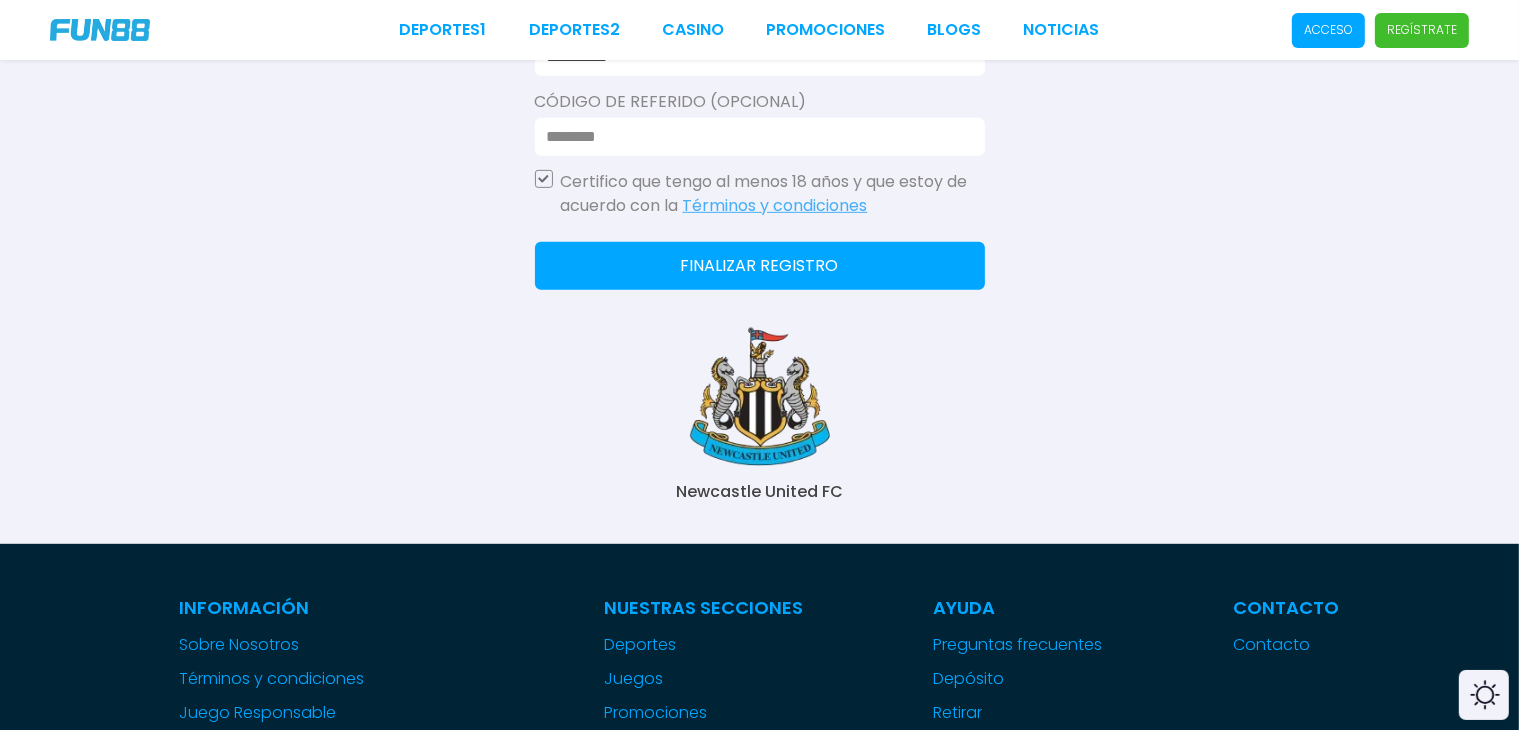 click on "Finalizar registro" at bounding box center (760, 266) 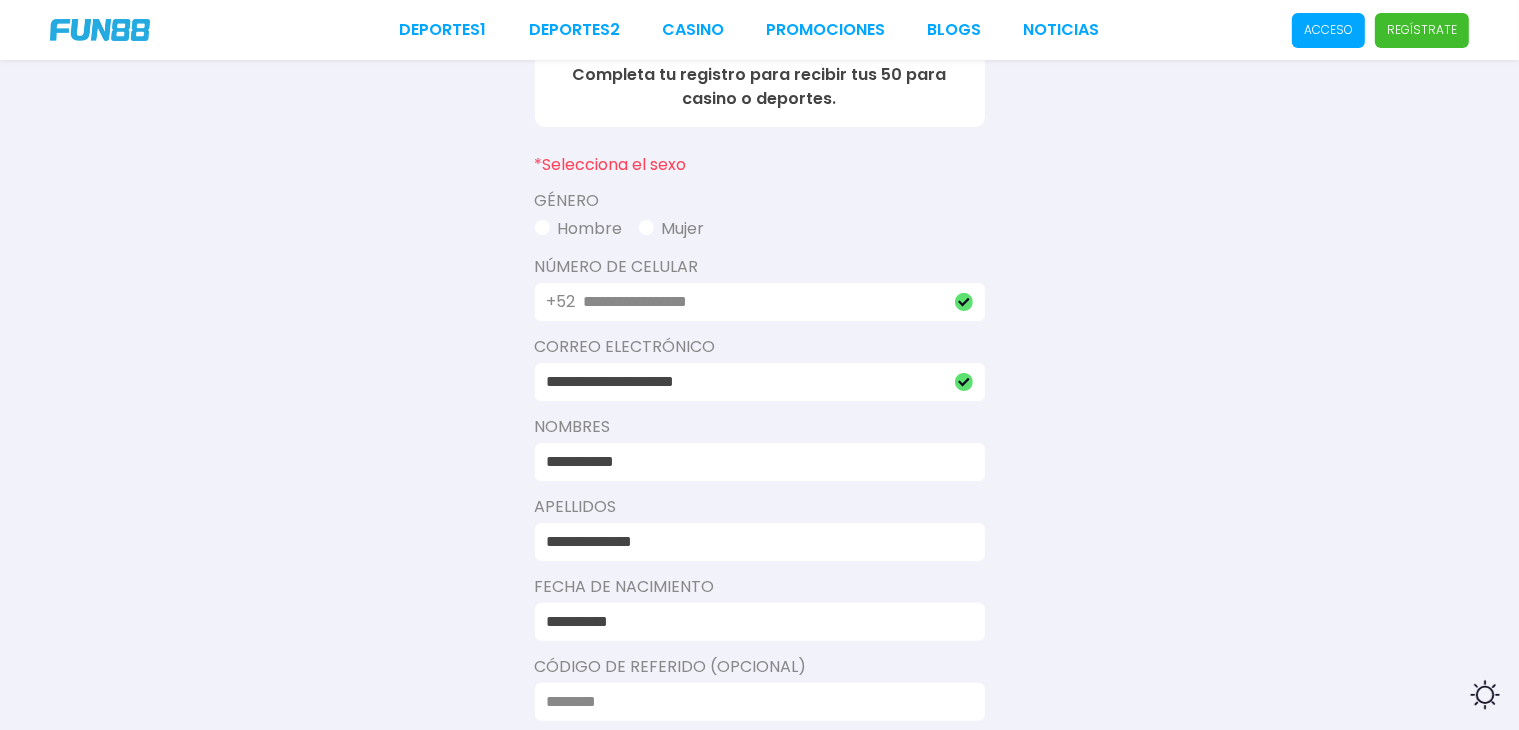 scroll, scrollTop: 338, scrollLeft: 0, axis: vertical 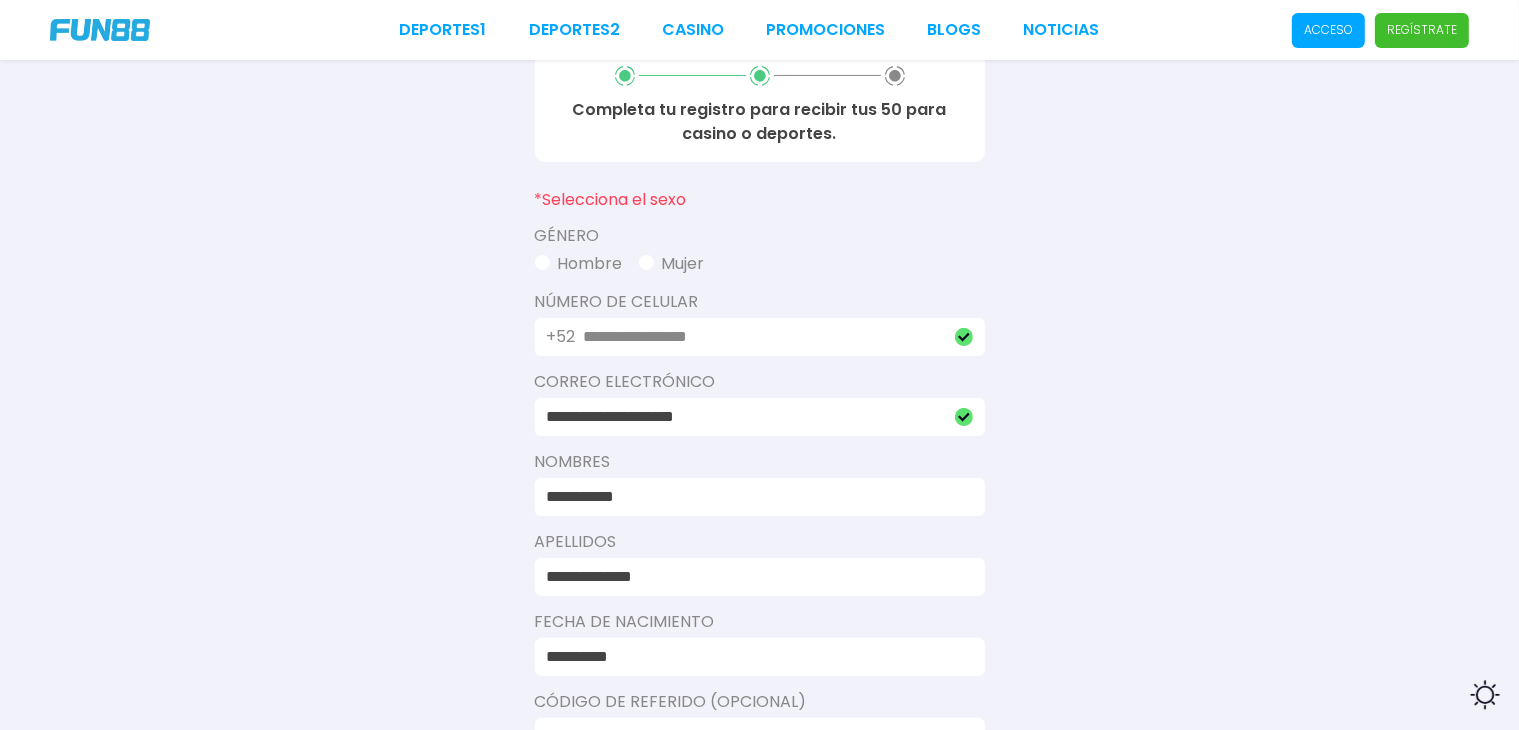 click on "Hombre" at bounding box center (579, 264) 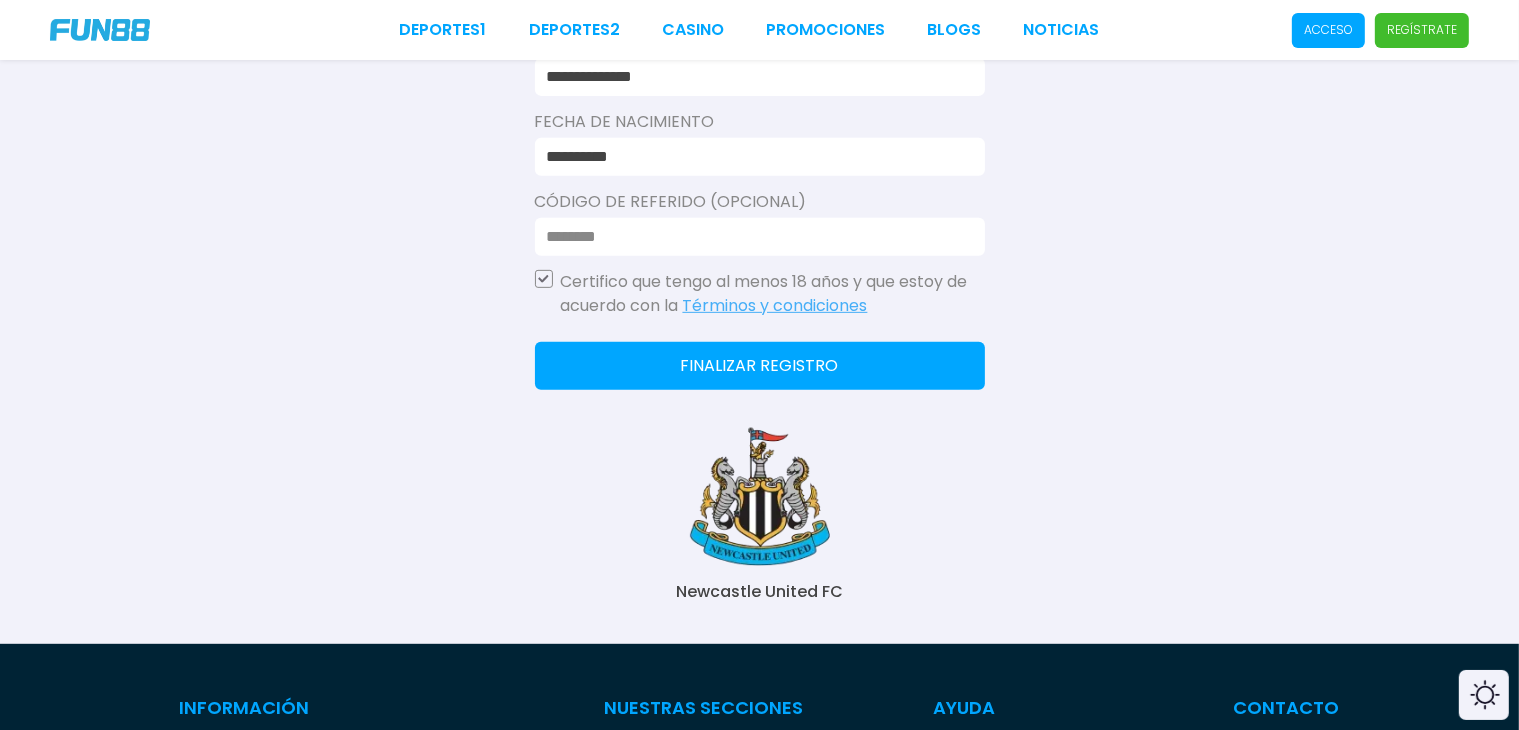 click on "Finalizar registro" at bounding box center [760, 366] 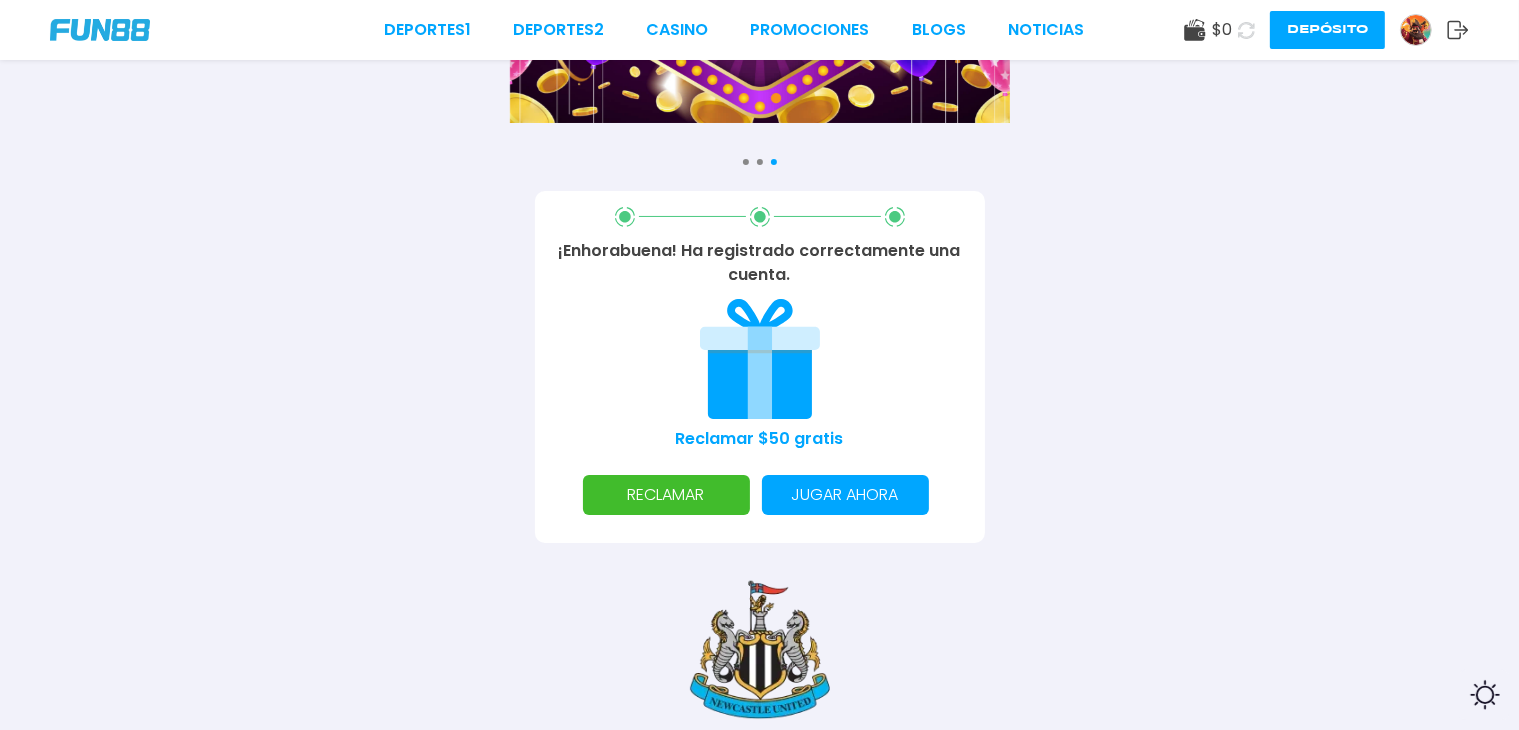 scroll, scrollTop: 200, scrollLeft: 0, axis: vertical 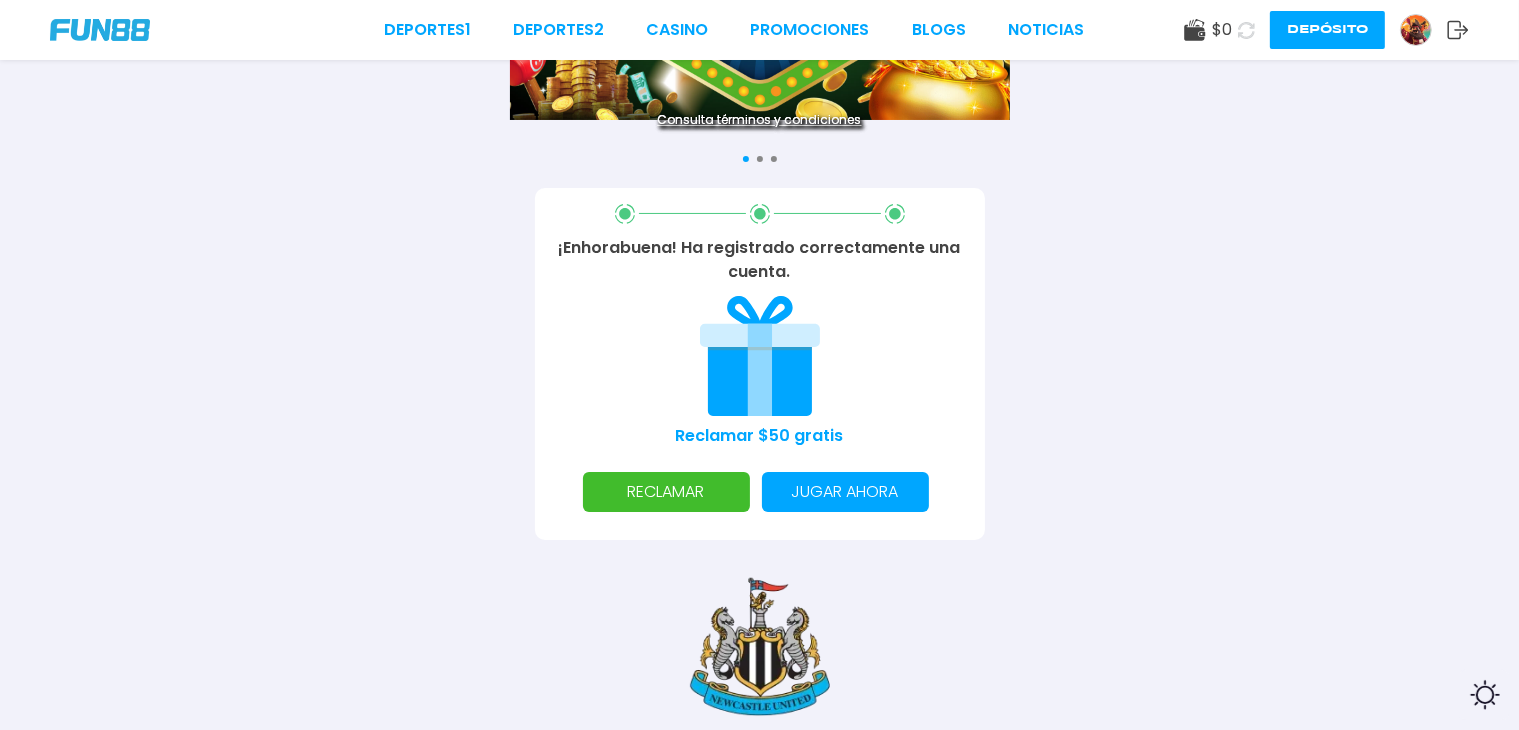 click on "RECLAMAR" at bounding box center (666, 492) 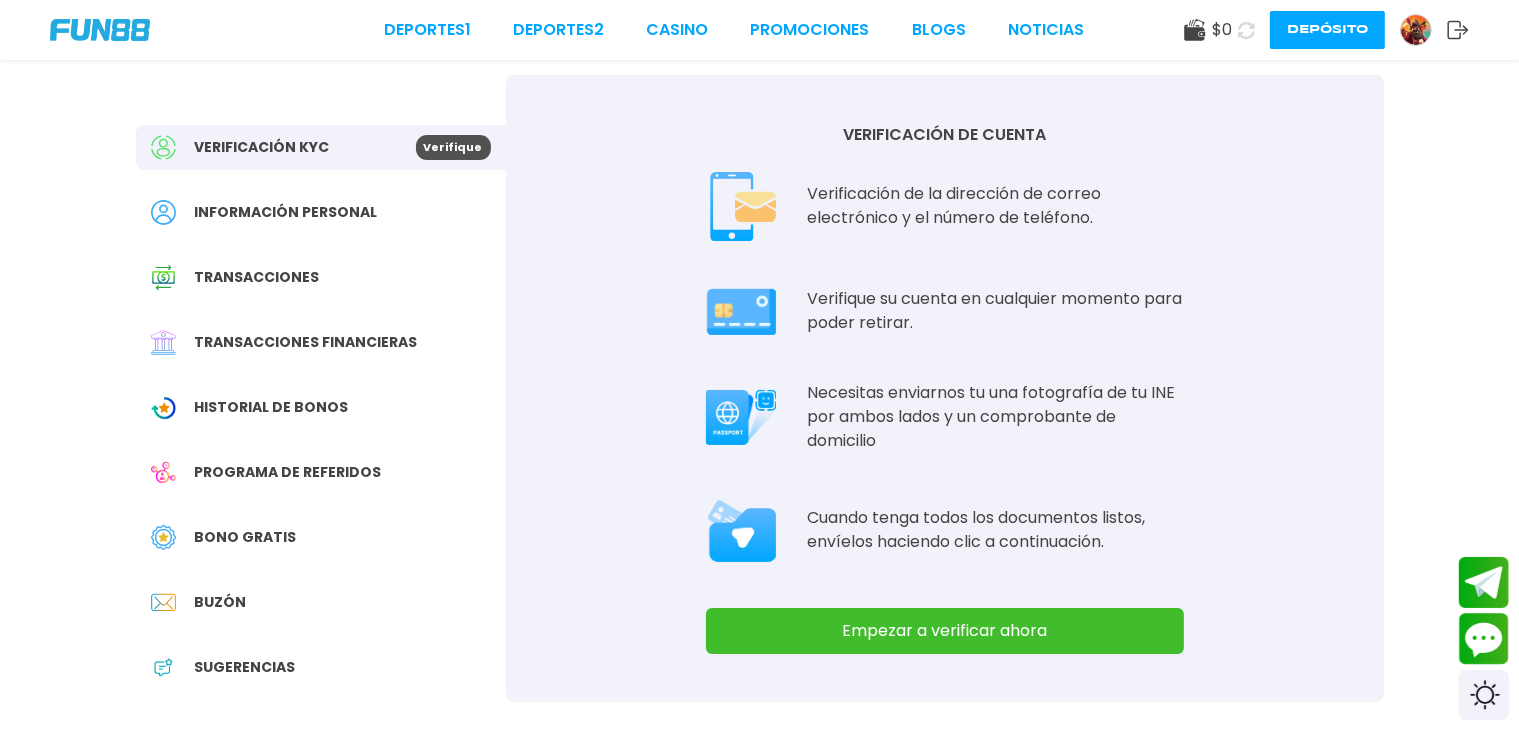 scroll, scrollTop: 0, scrollLeft: 0, axis: both 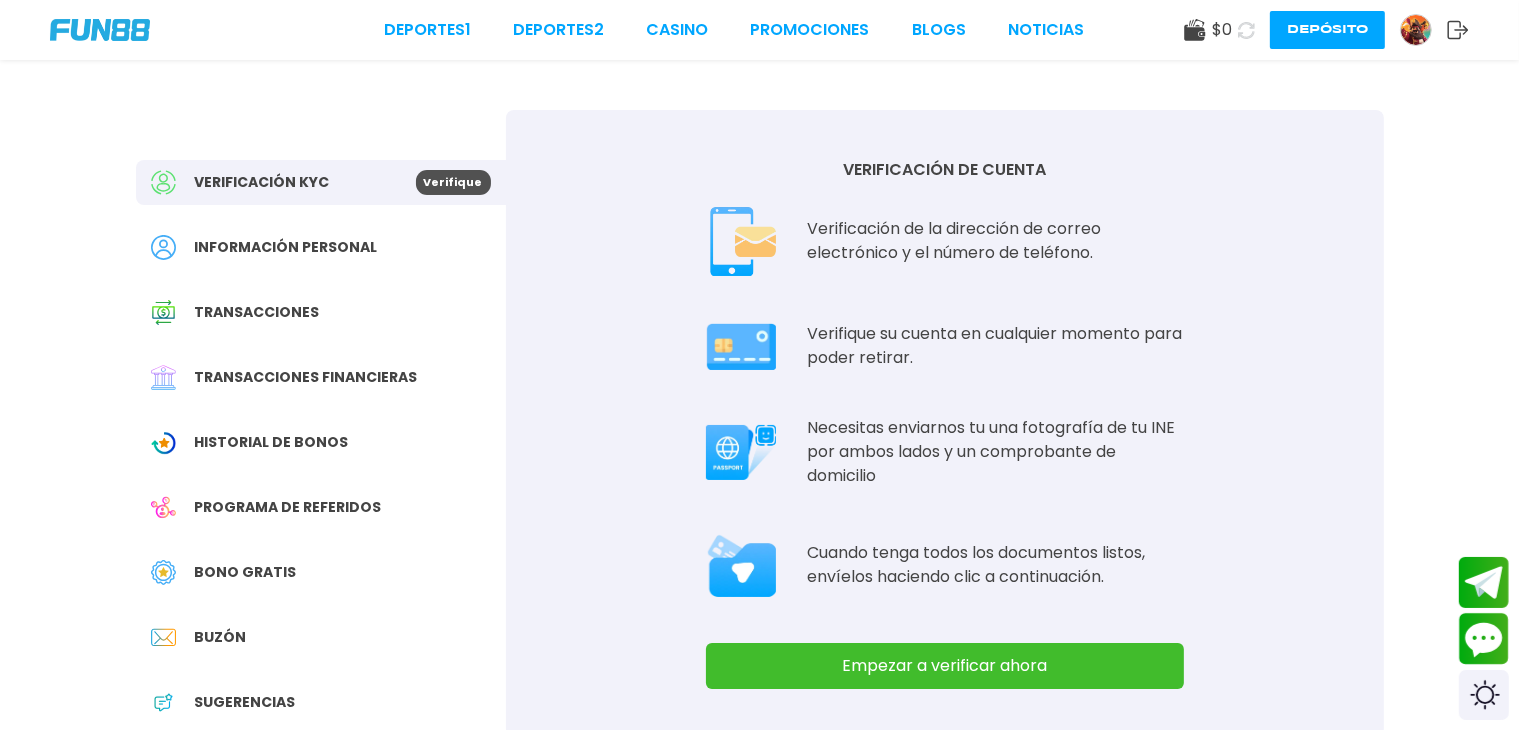 click 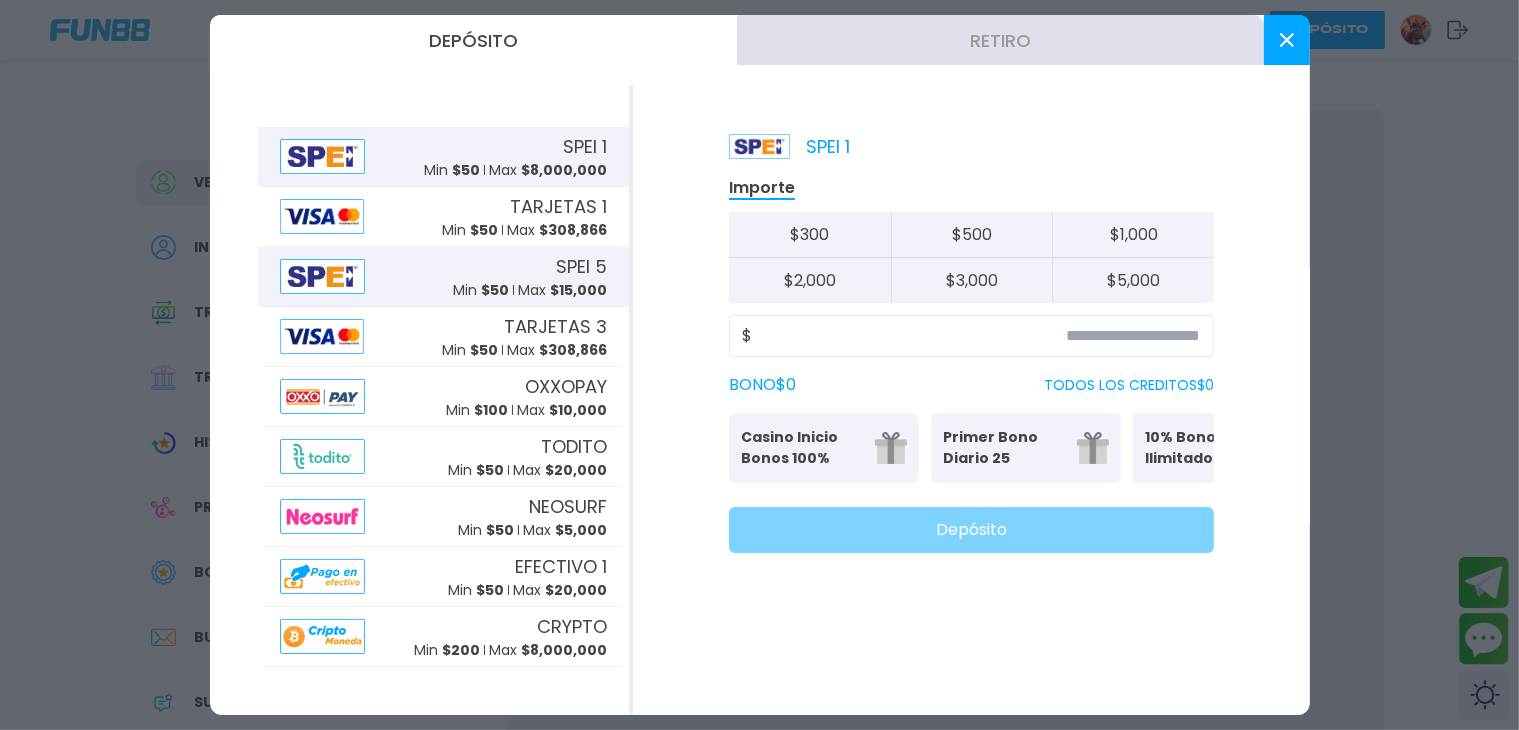 scroll, scrollTop: 0, scrollLeft: 0, axis: both 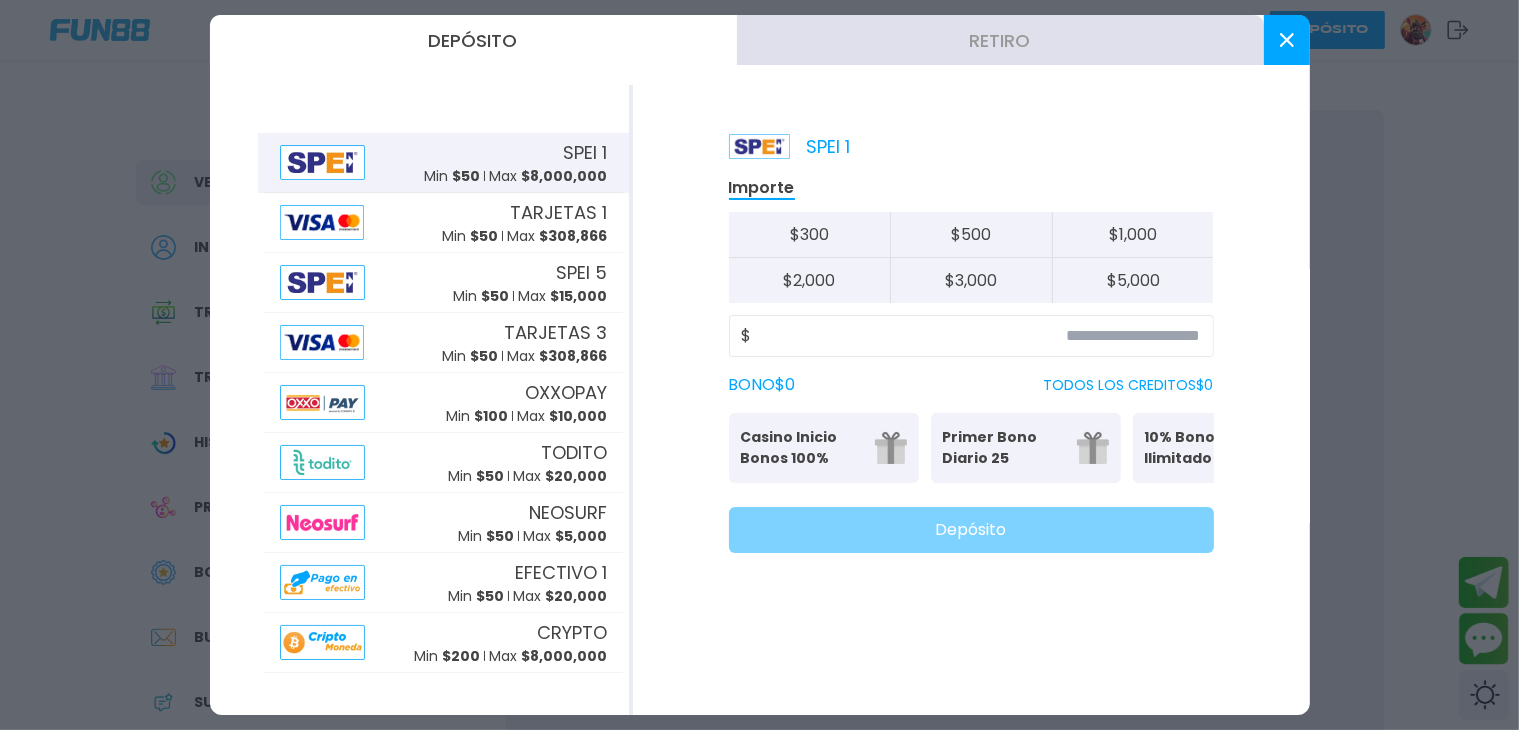 click 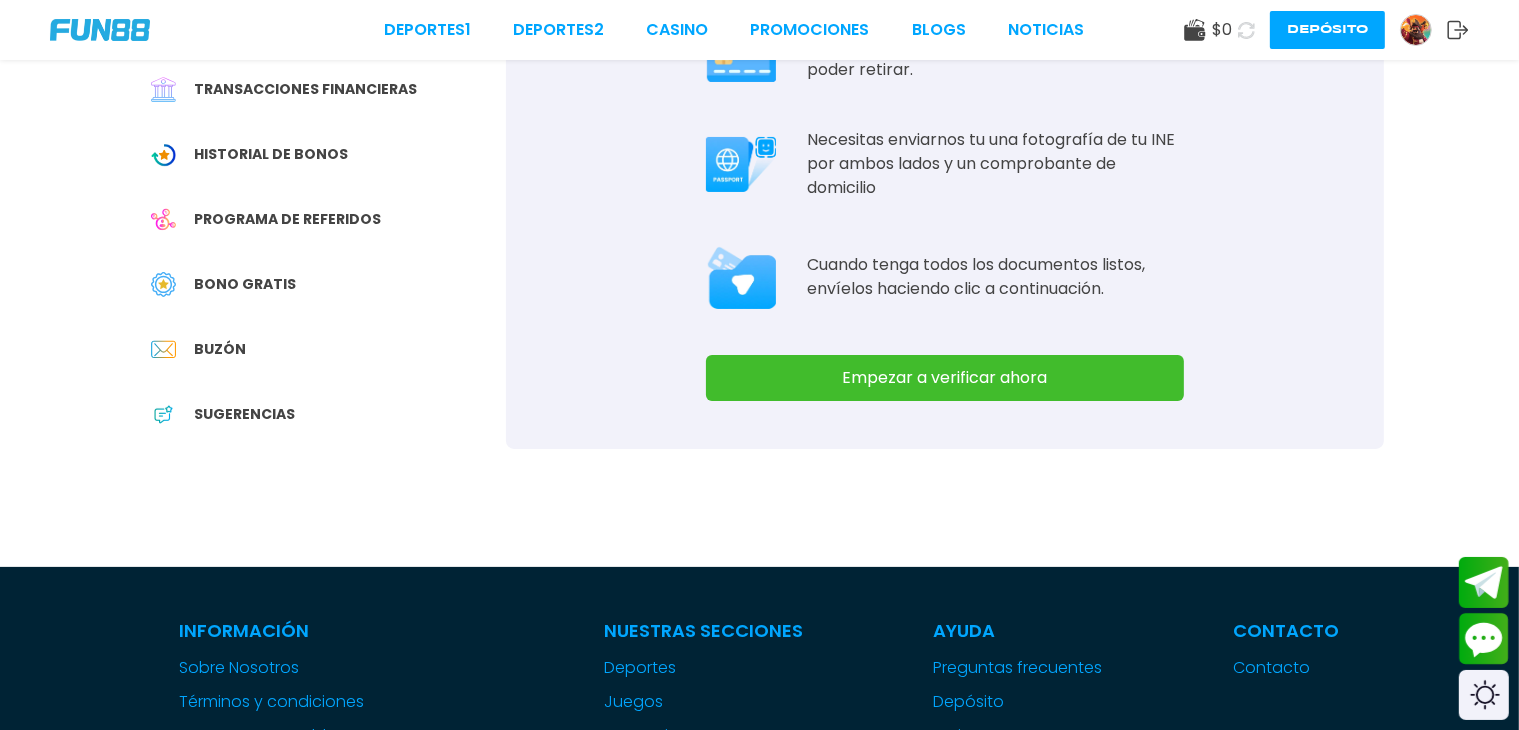 scroll, scrollTop: 300, scrollLeft: 0, axis: vertical 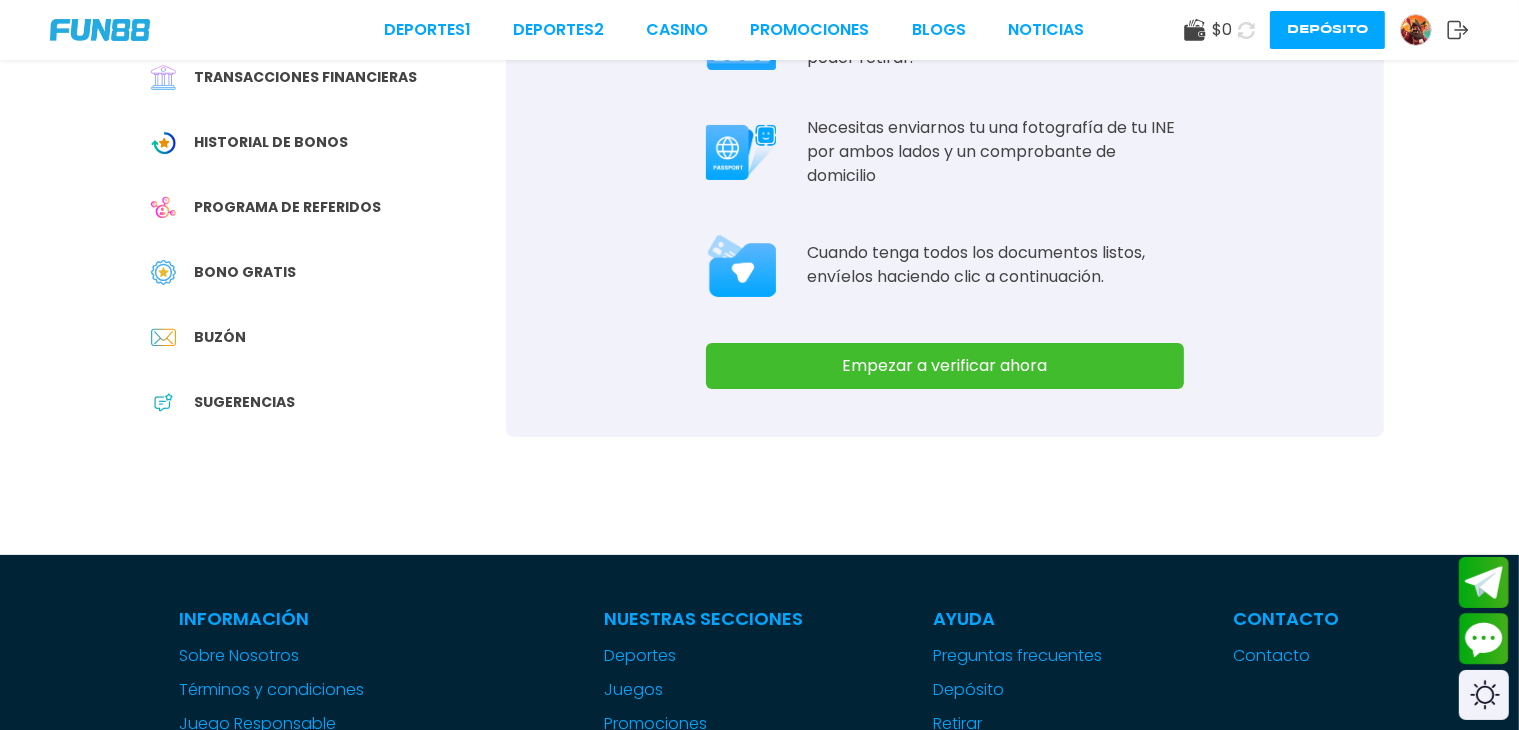 click on "Bono Gratis" at bounding box center [321, 272] 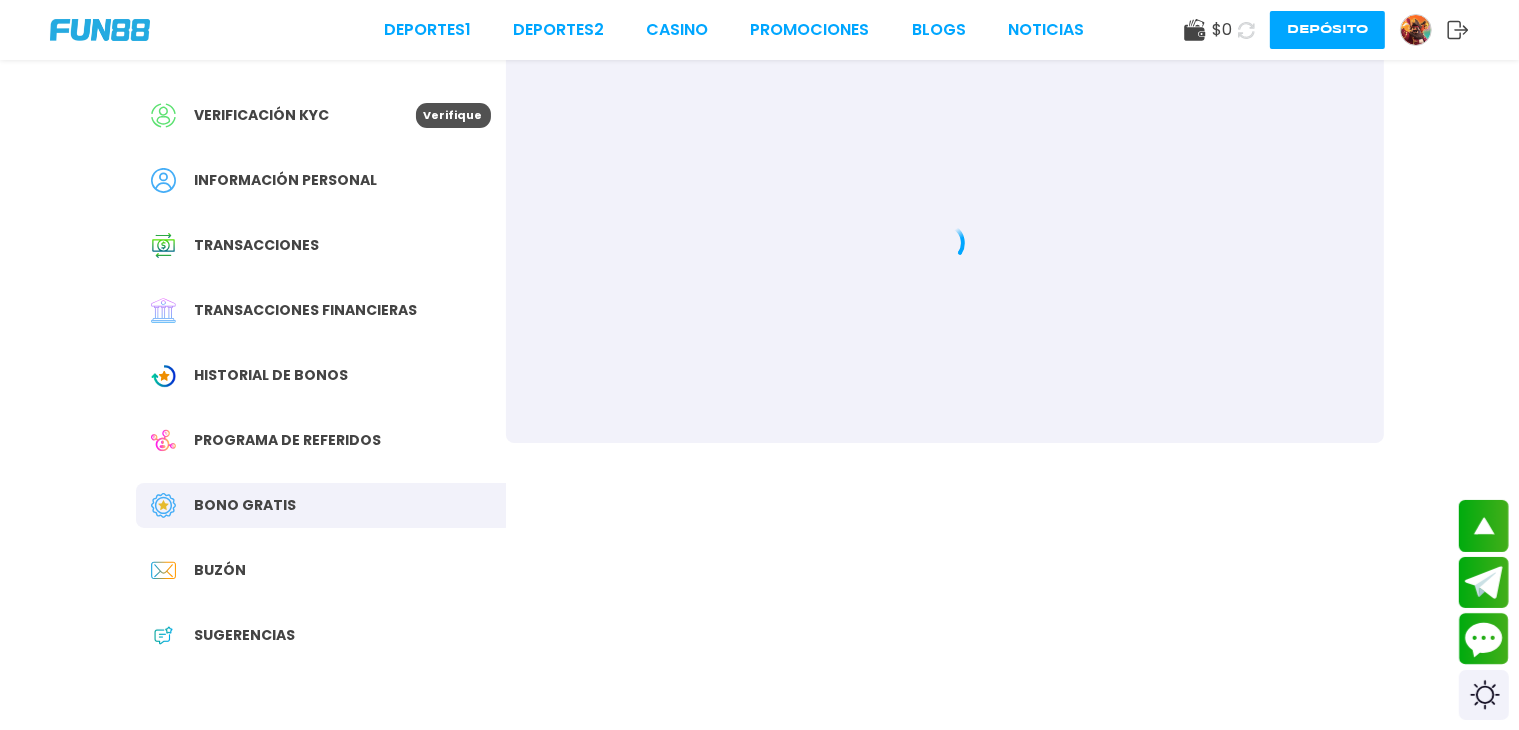 scroll, scrollTop: 0, scrollLeft: 0, axis: both 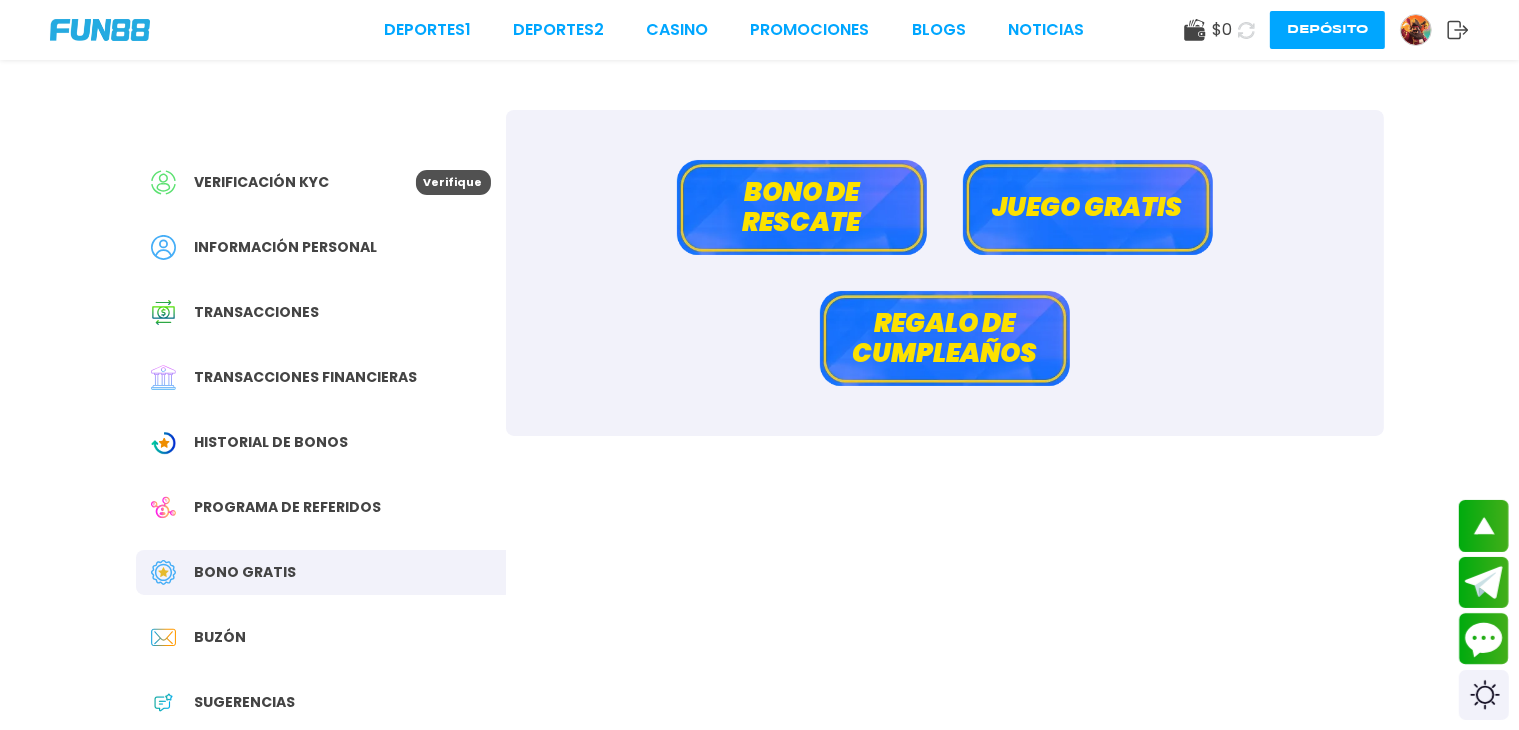 click on "Verificación KYC" at bounding box center [262, 182] 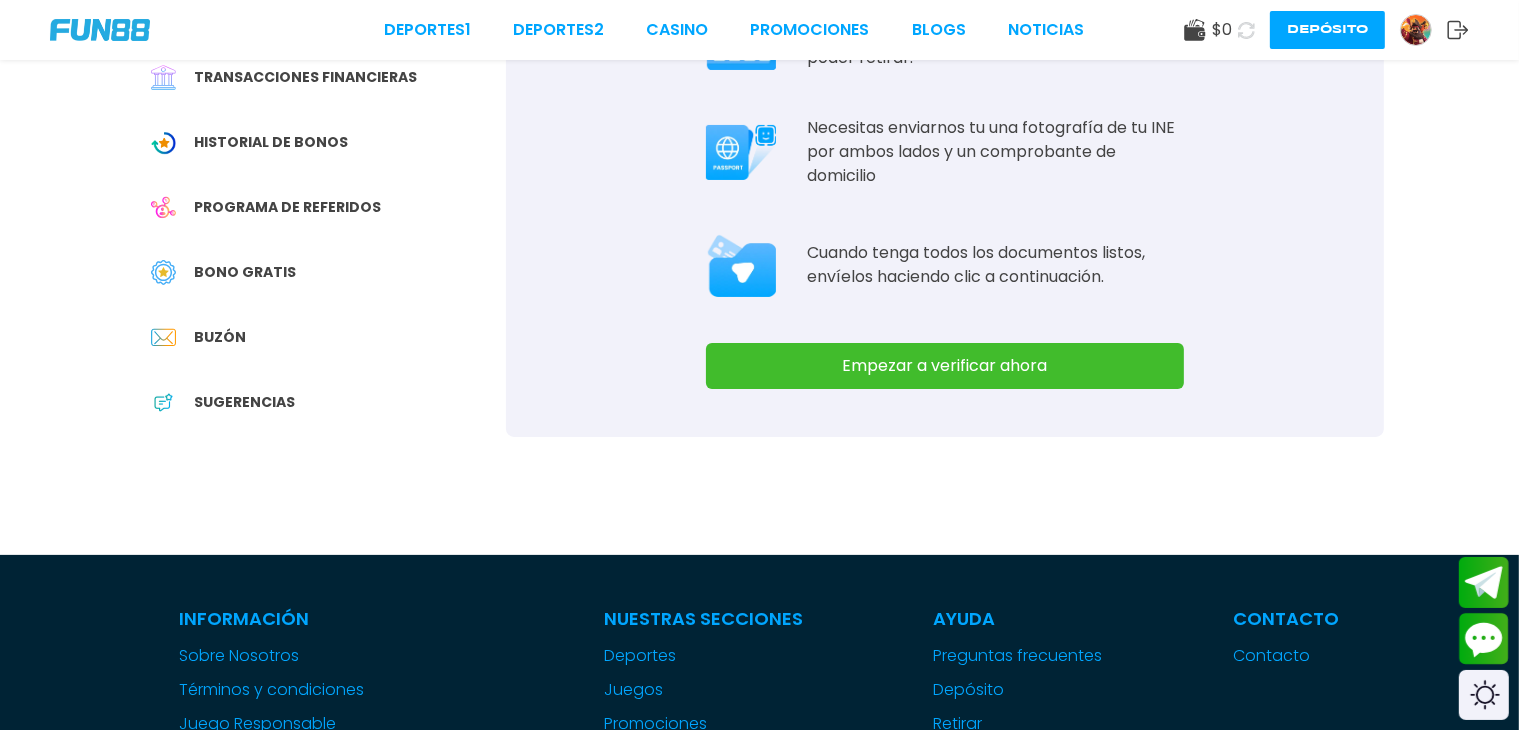 click on "Empezar a verificar ahora" at bounding box center (945, 366) 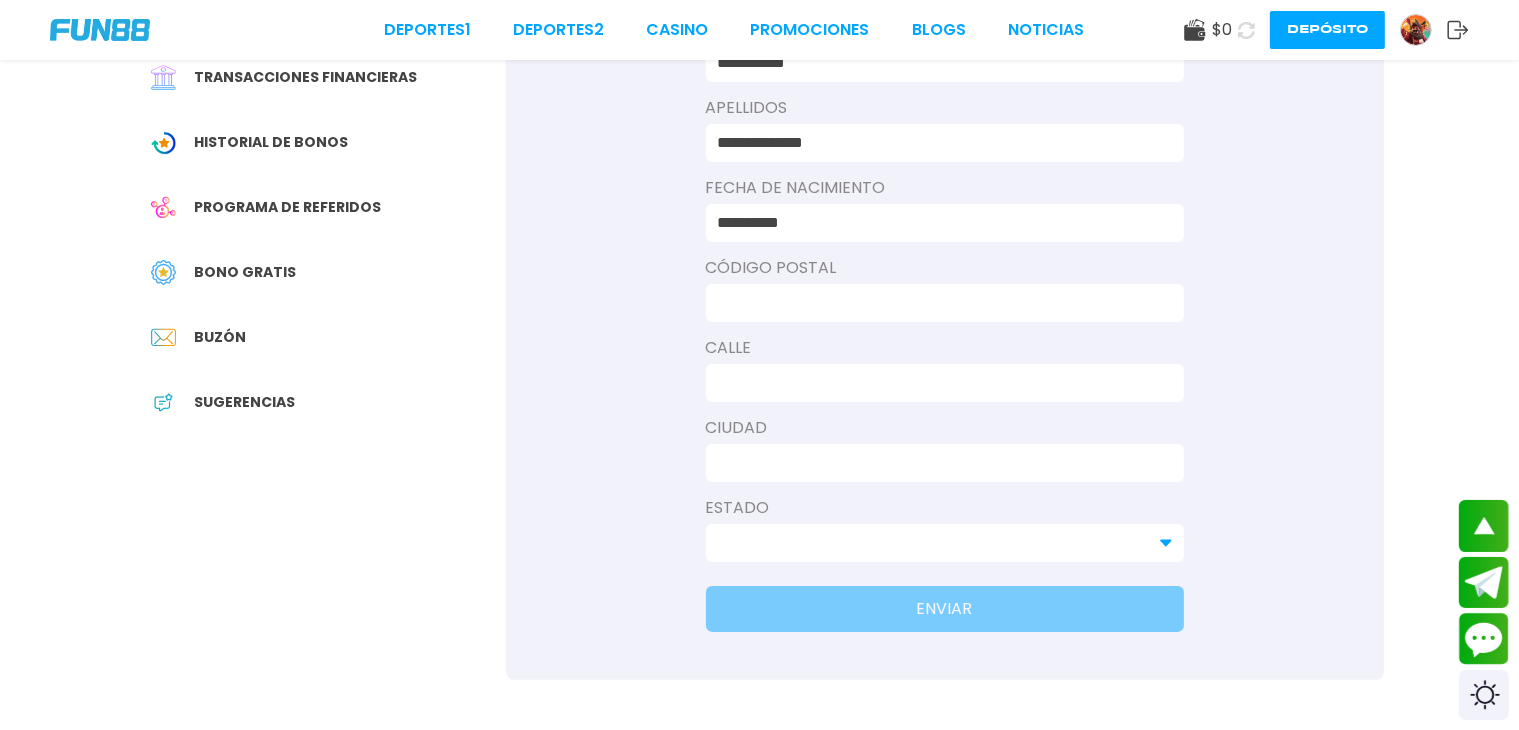 scroll, scrollTop: 0, scrollLeft: 0, axis: both 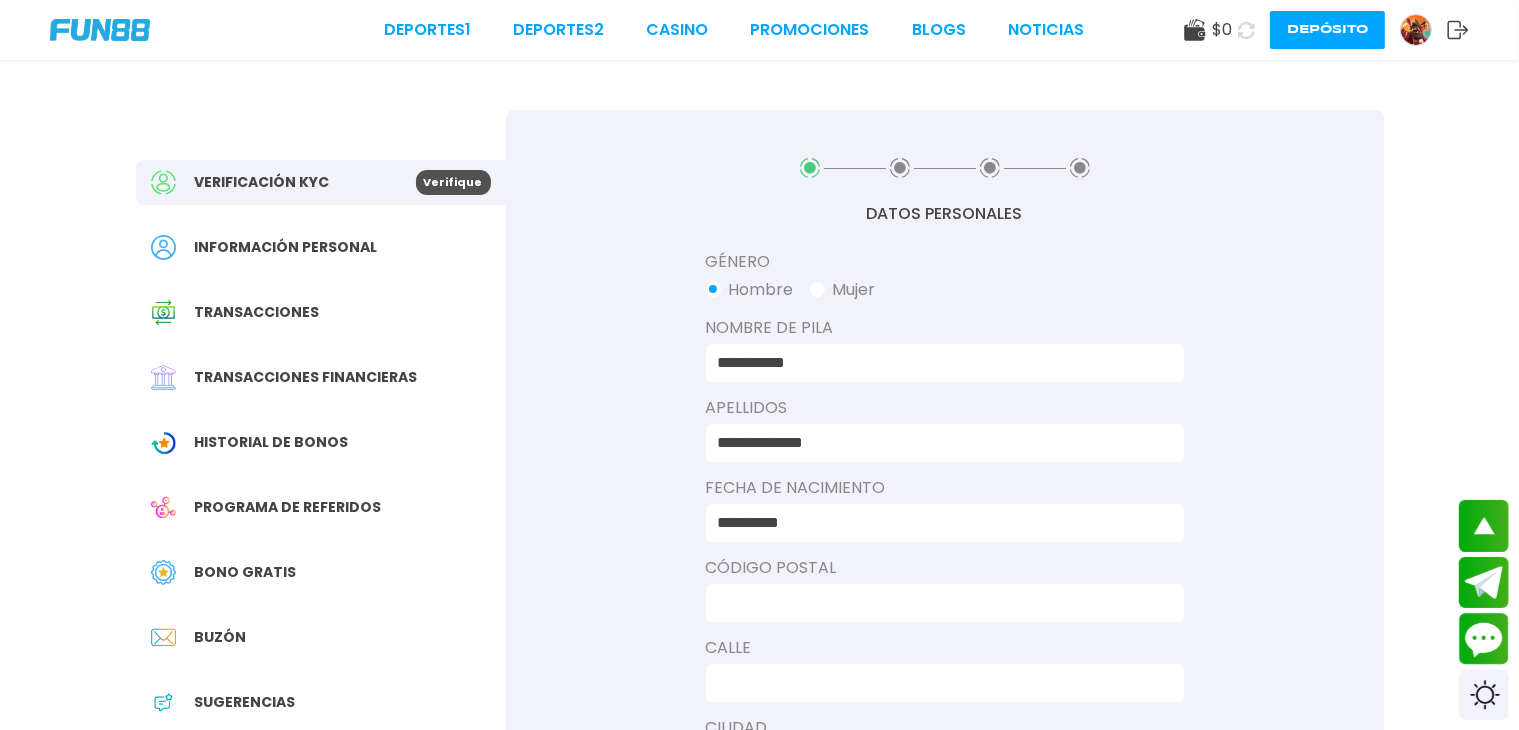click at bounding box center (100, 30) 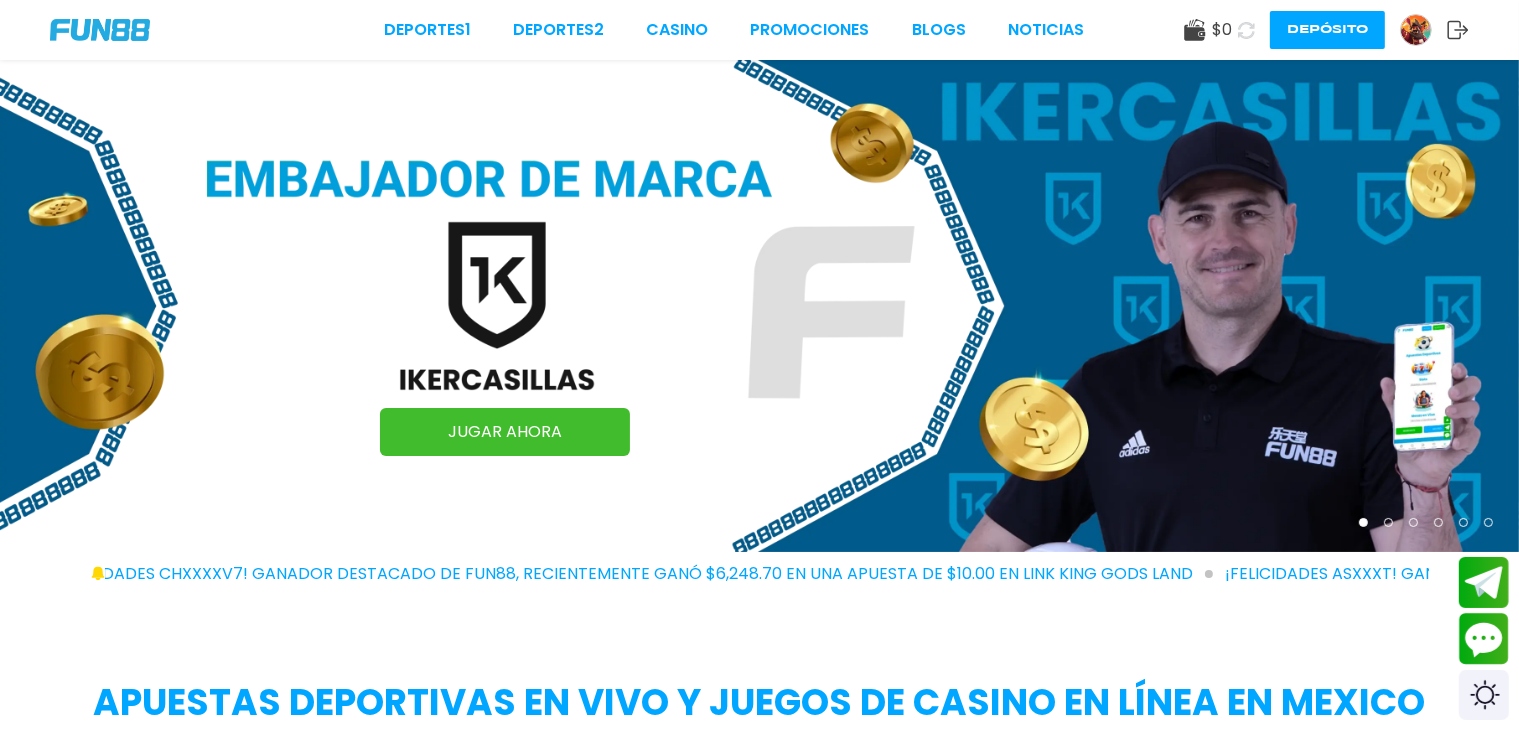 click at bounding box center [1416, 30] 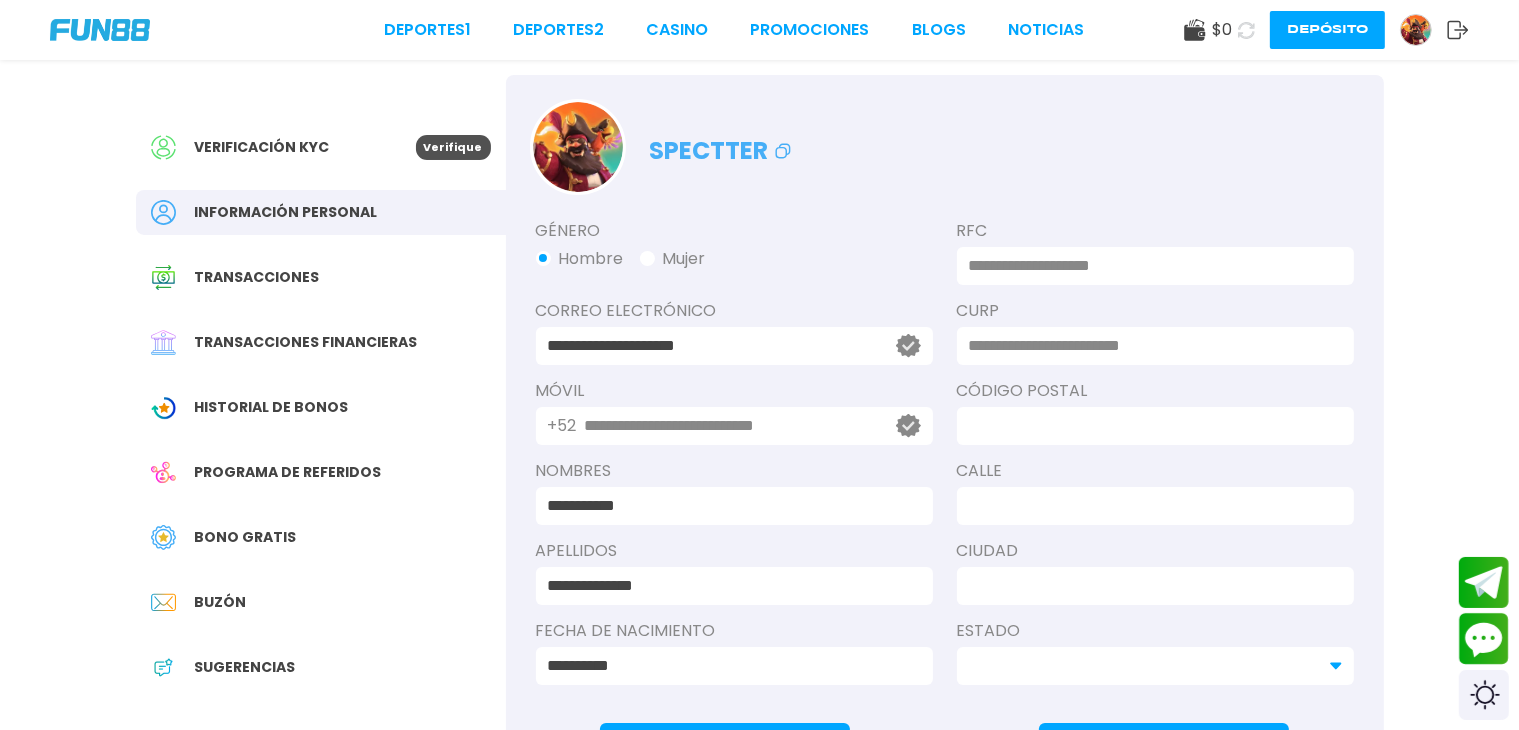 scroll, scrollTop: 0, scrollLeft: 0, axis: both 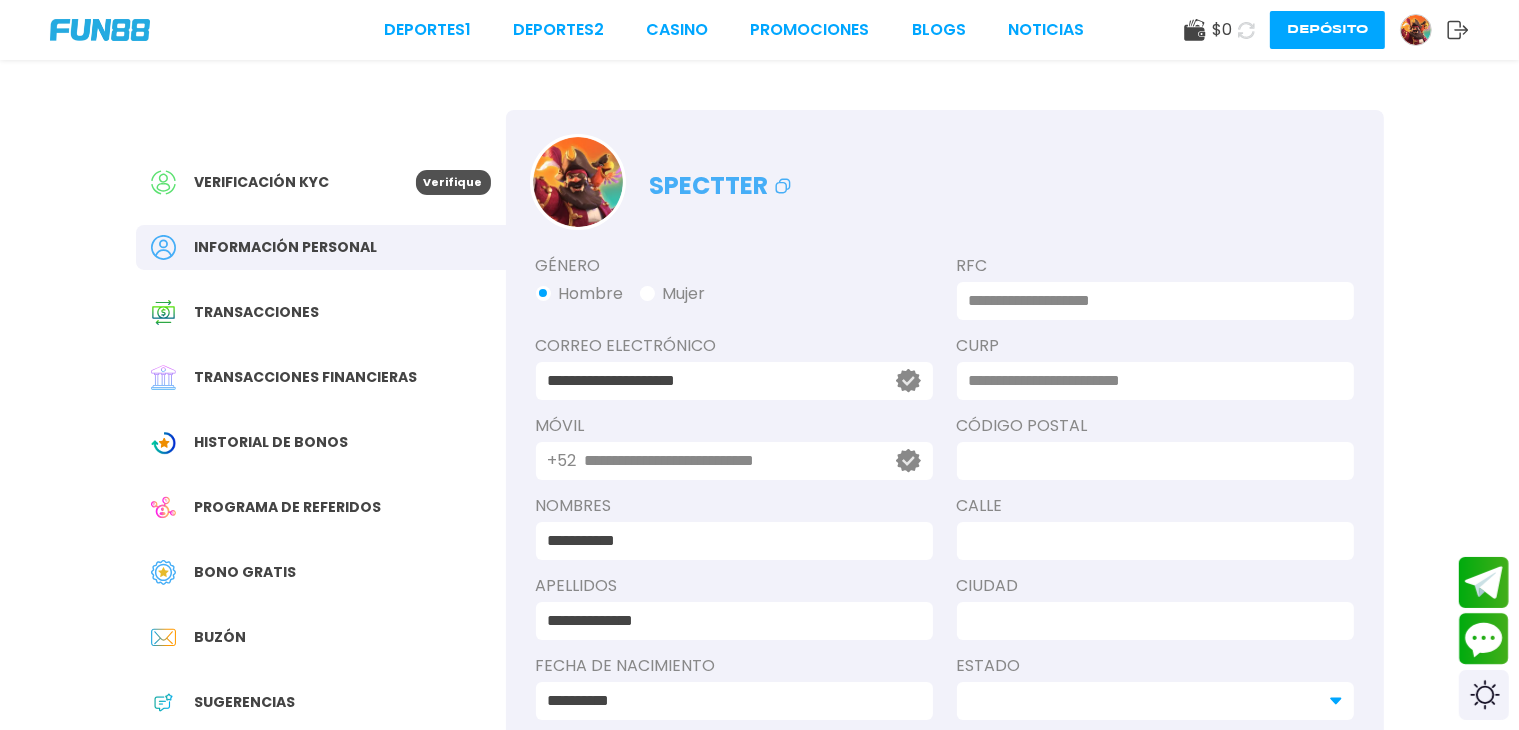 click 